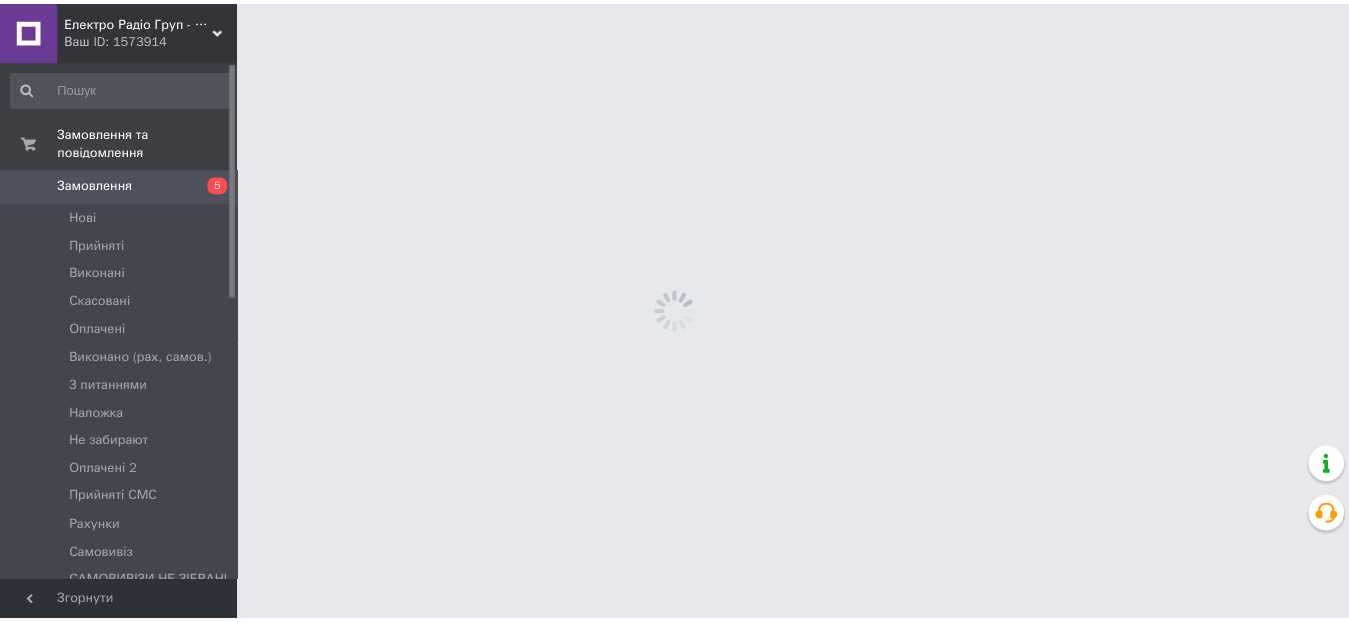scroll, scrollTop: 0, scrollLeft: 0, axis: both 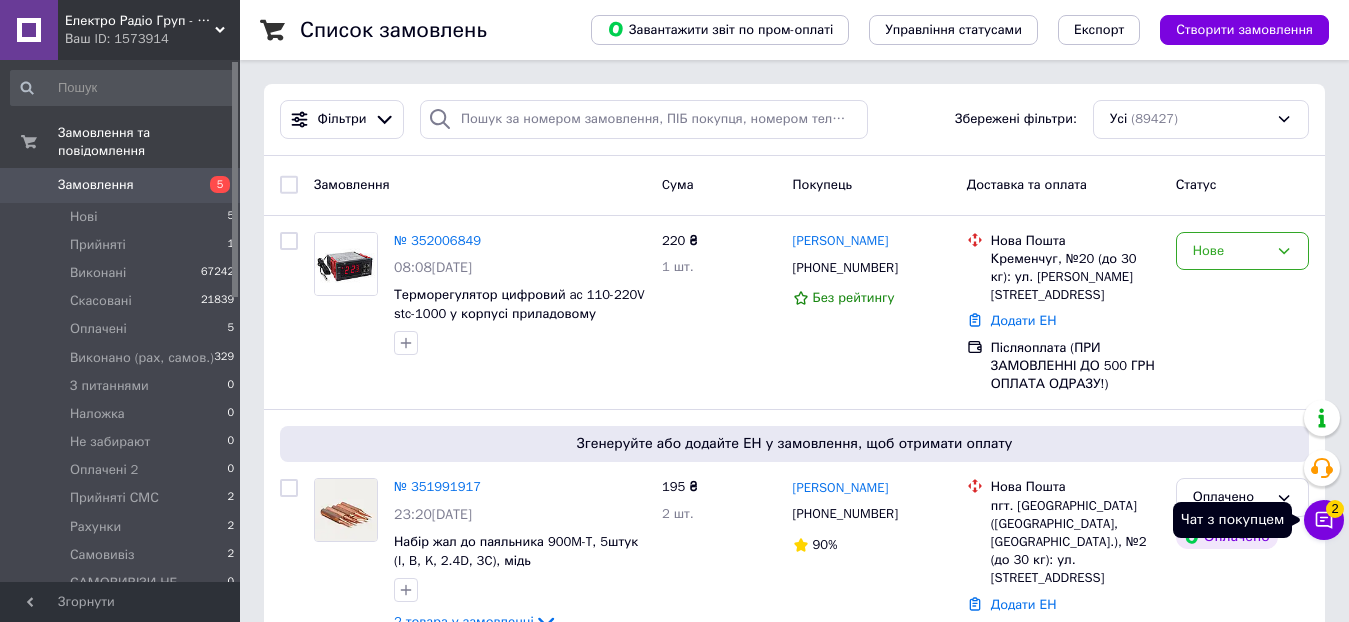 click 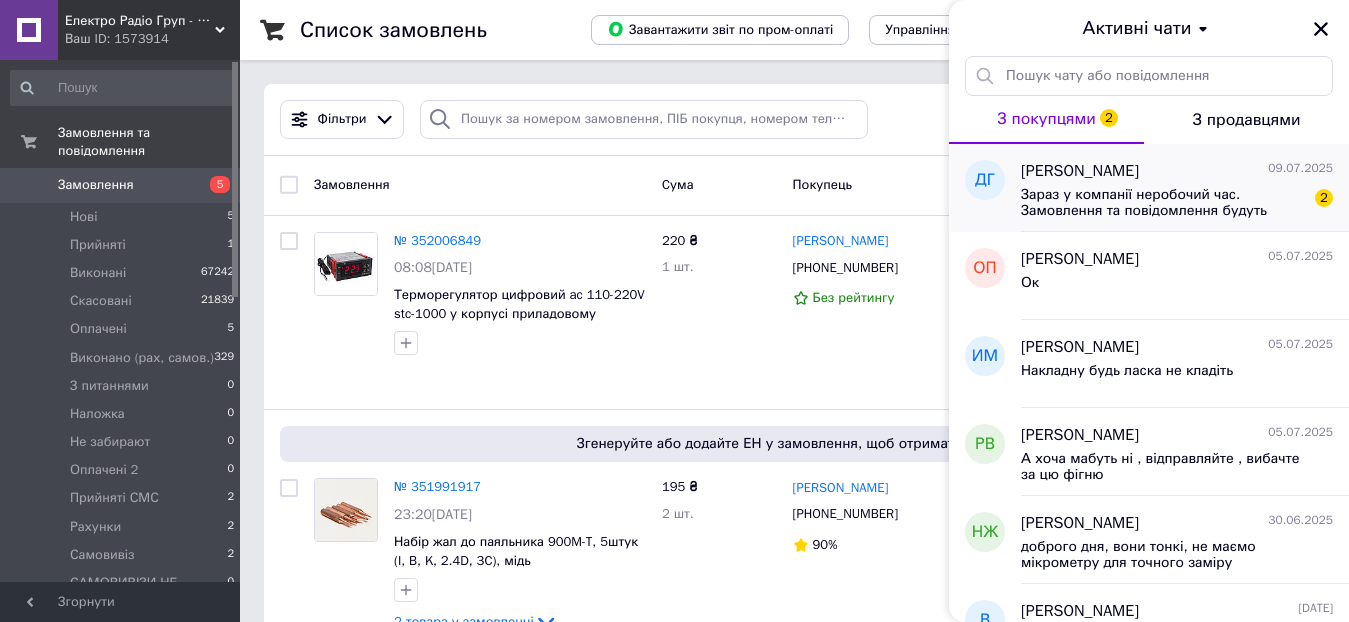 click on "Зараз у компанії неробочий час. Замовлення та повідомлення будуть оброблені з 09:00 найближчого робочого дня (завтра, 10.07)" at bounding box center (1163, 203) 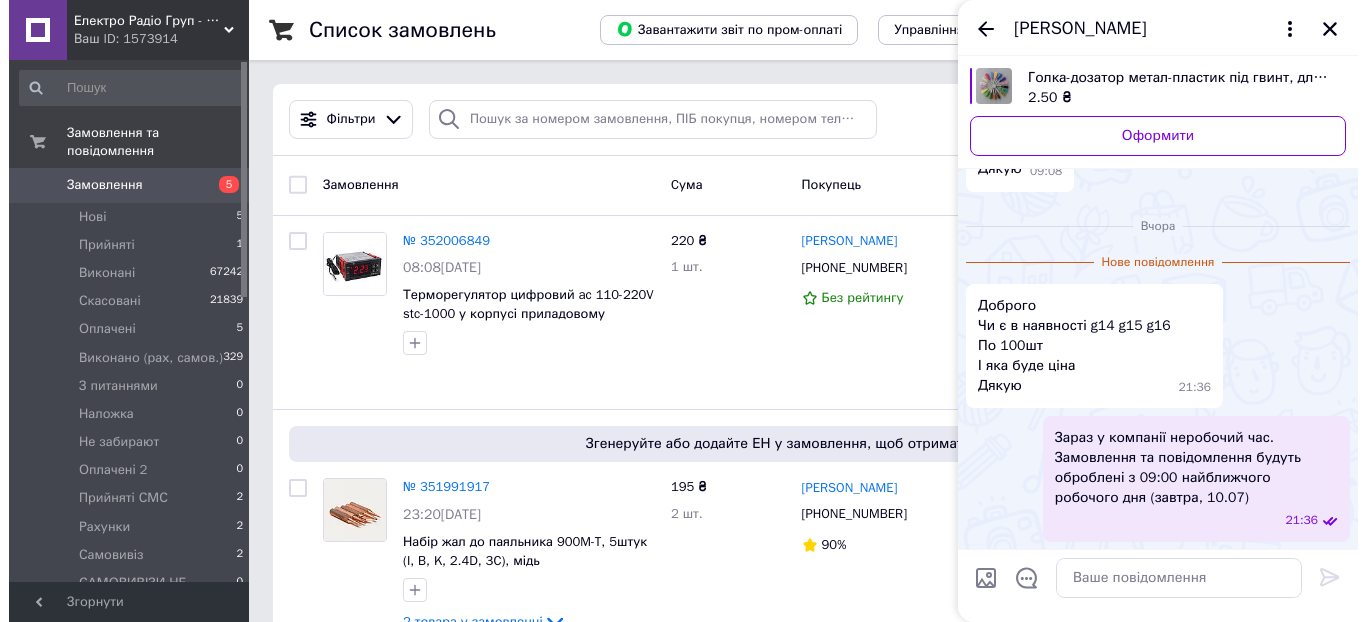 scroll, scrollTop: 473, scrollLeft: 0, axis: vertical 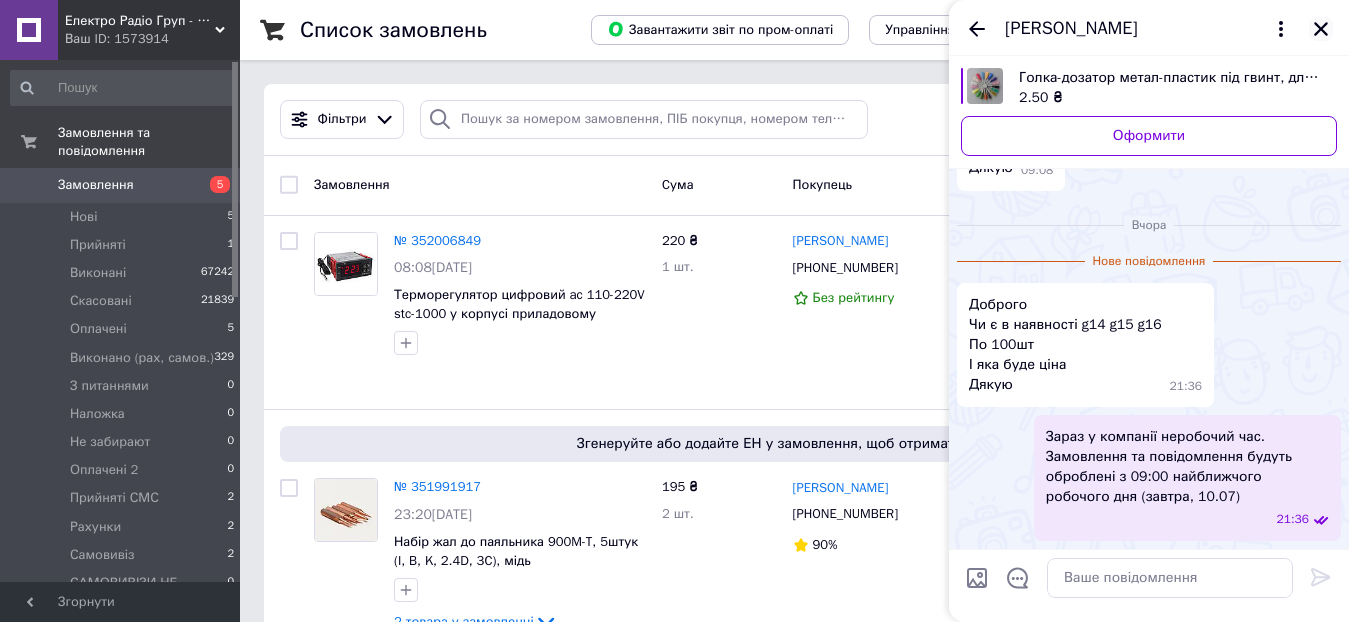 click 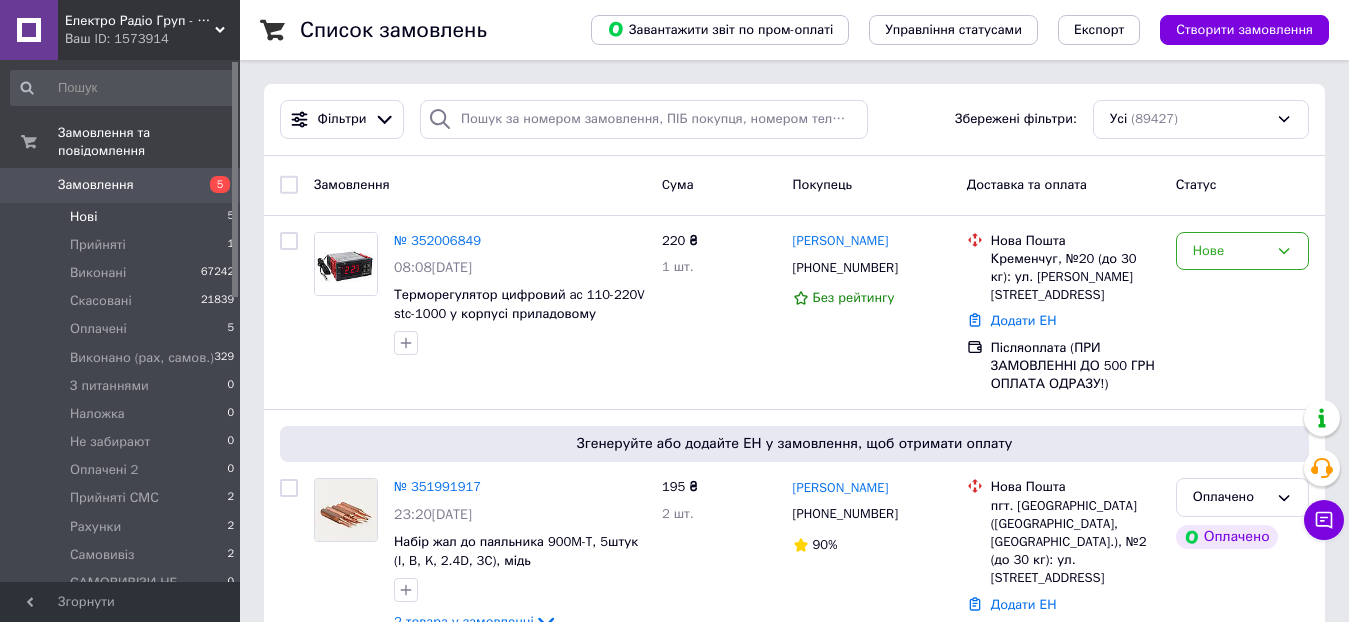 click on "Нові 5" at bounding box center (123, 217) 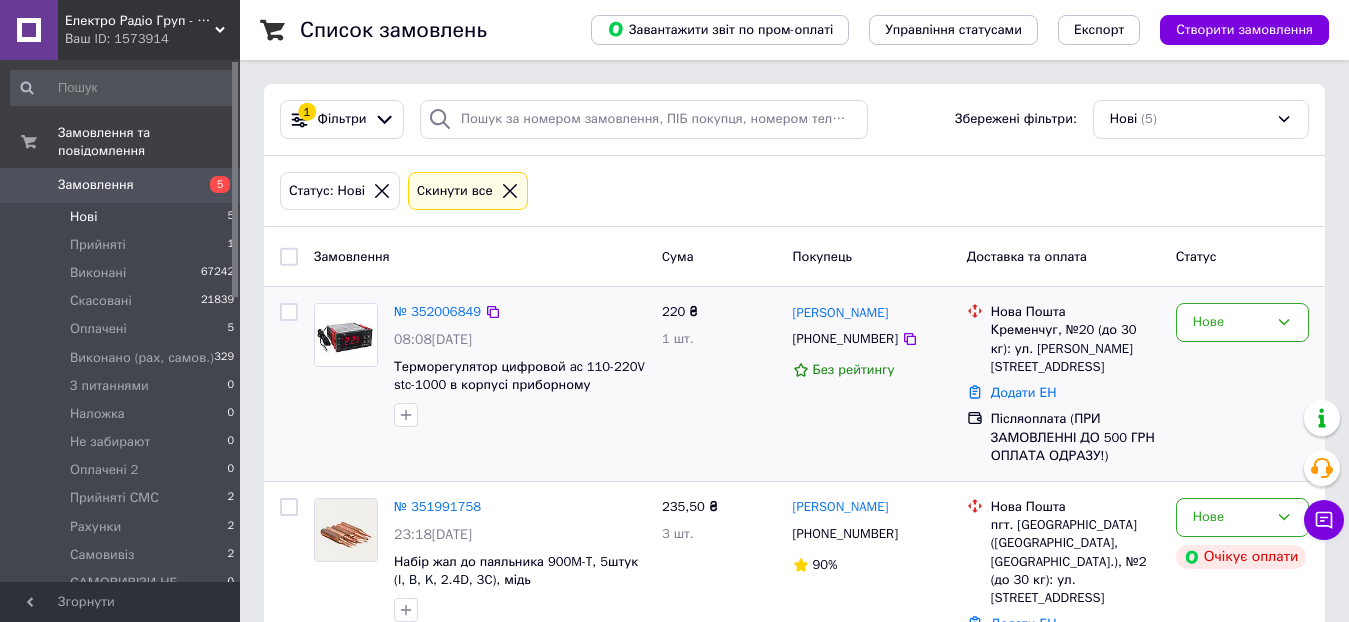 click on "[PHONE_NUMBER]" at bounding box center [845, 338] 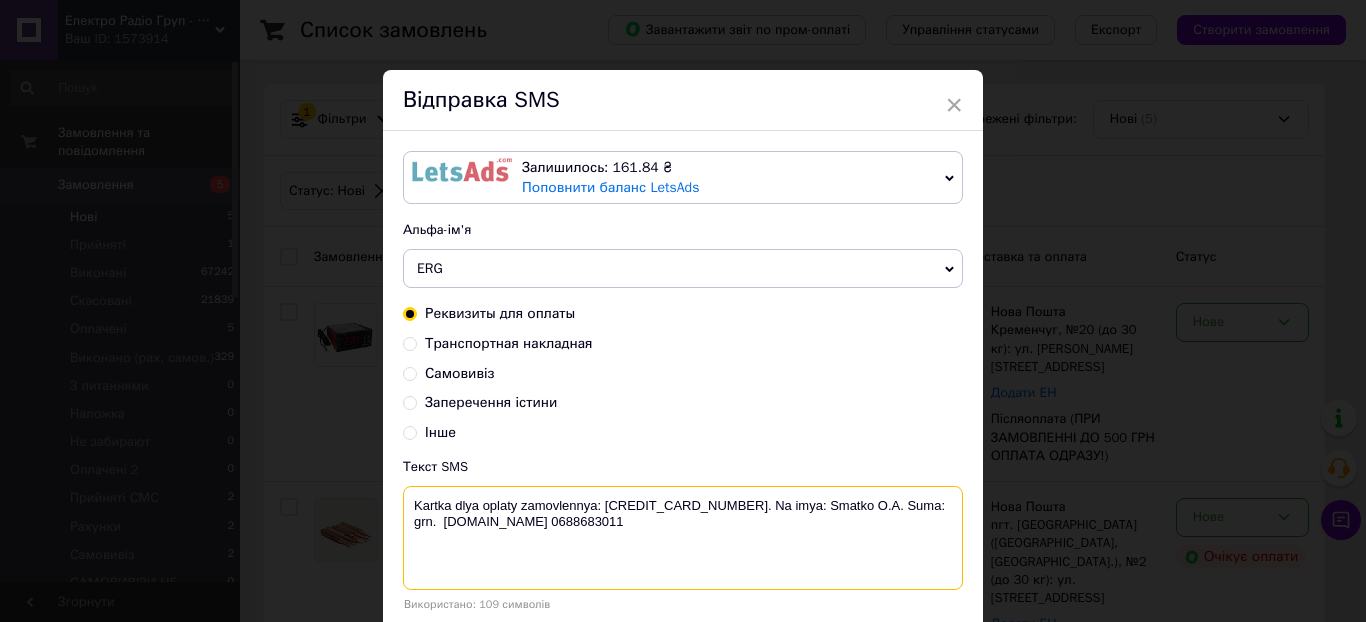 click on "Kartka dlya oplaty zamovlennya: [CREDIT_CARD_NUMBER]. Na imya: Smatko O.A. Suma:   grn.  [DOMAIN_NAME] 0688683011" at bounding box center (683, 538) 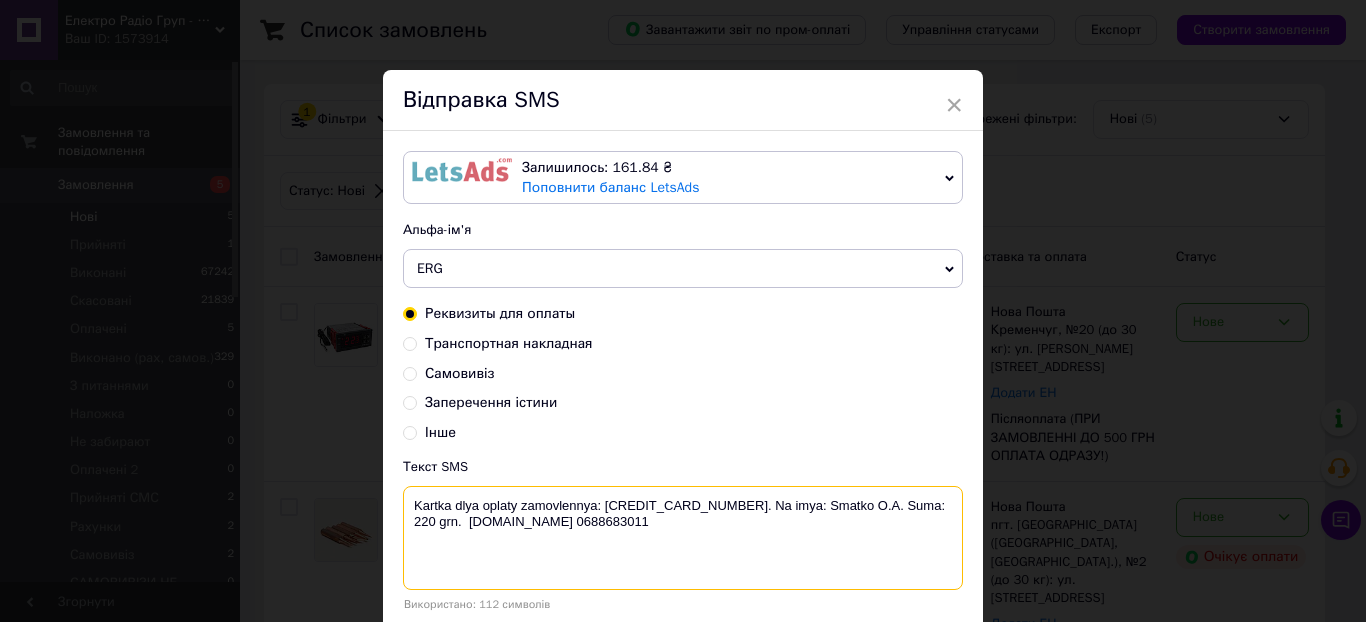 scroll, scrollTop: 100, scrollLeft: 0, axis: vertical 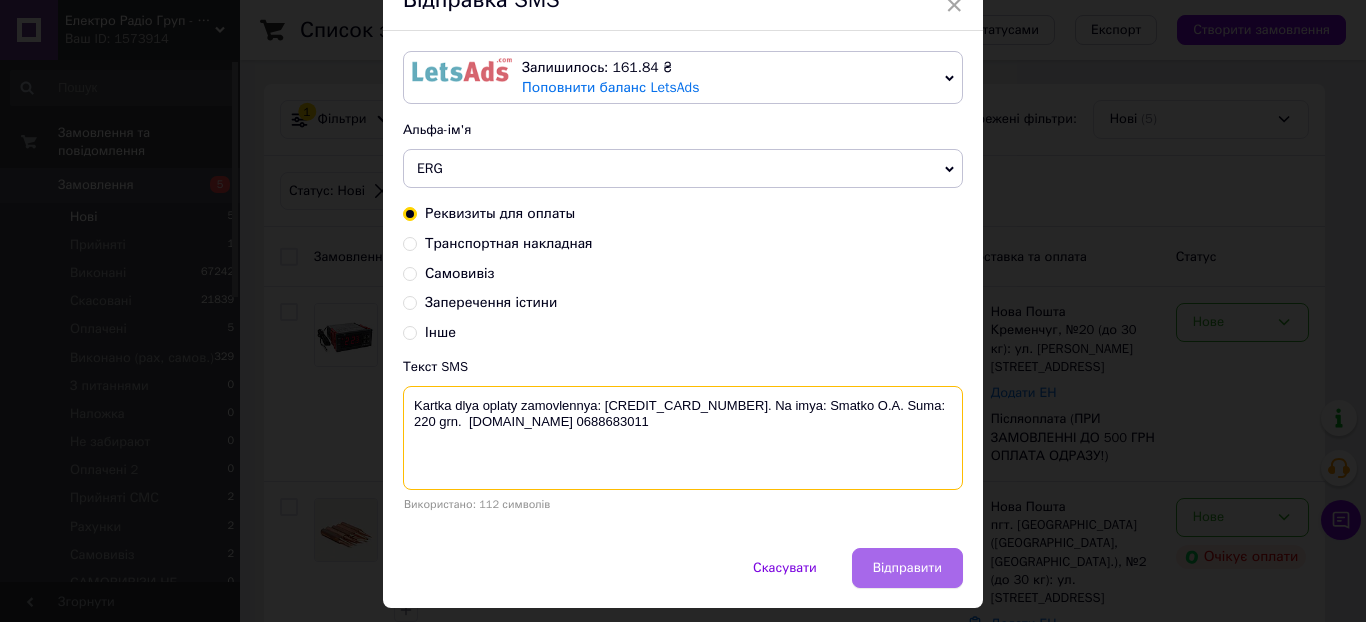 type on "Kartka dlya oplaty zamovlennya: [CREDIT_CARD_NUMBER]. Na imya: Smatko O.A. Suma:  220 grn.  [DOMAIN_NAME] 0688683011" 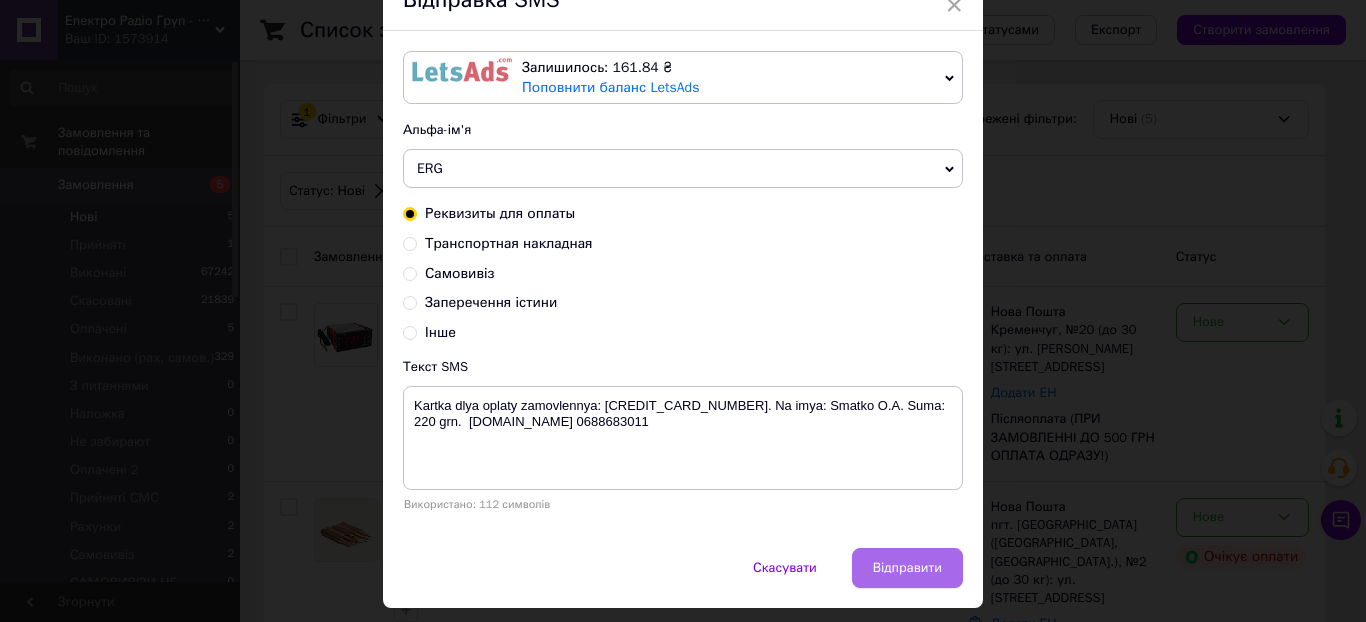click on "Відправити" at bounding box center [907, 568] 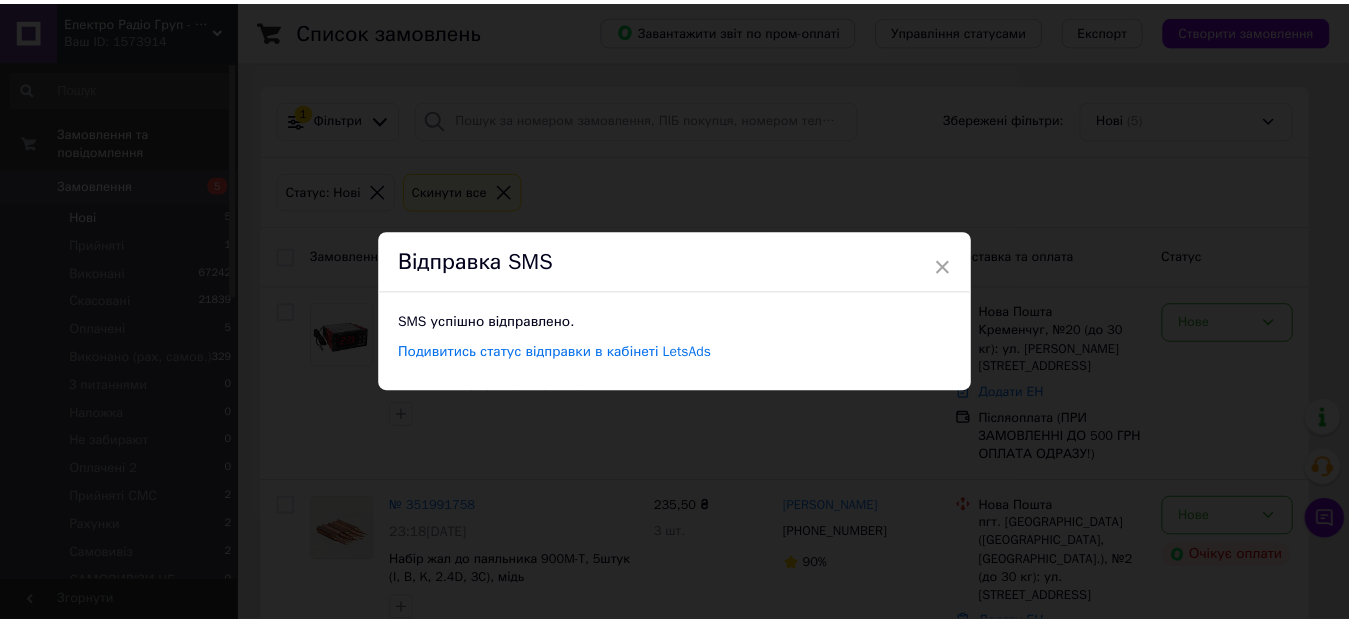 scroll, scrollTop: 0, scrollLeft: 0, axis: both 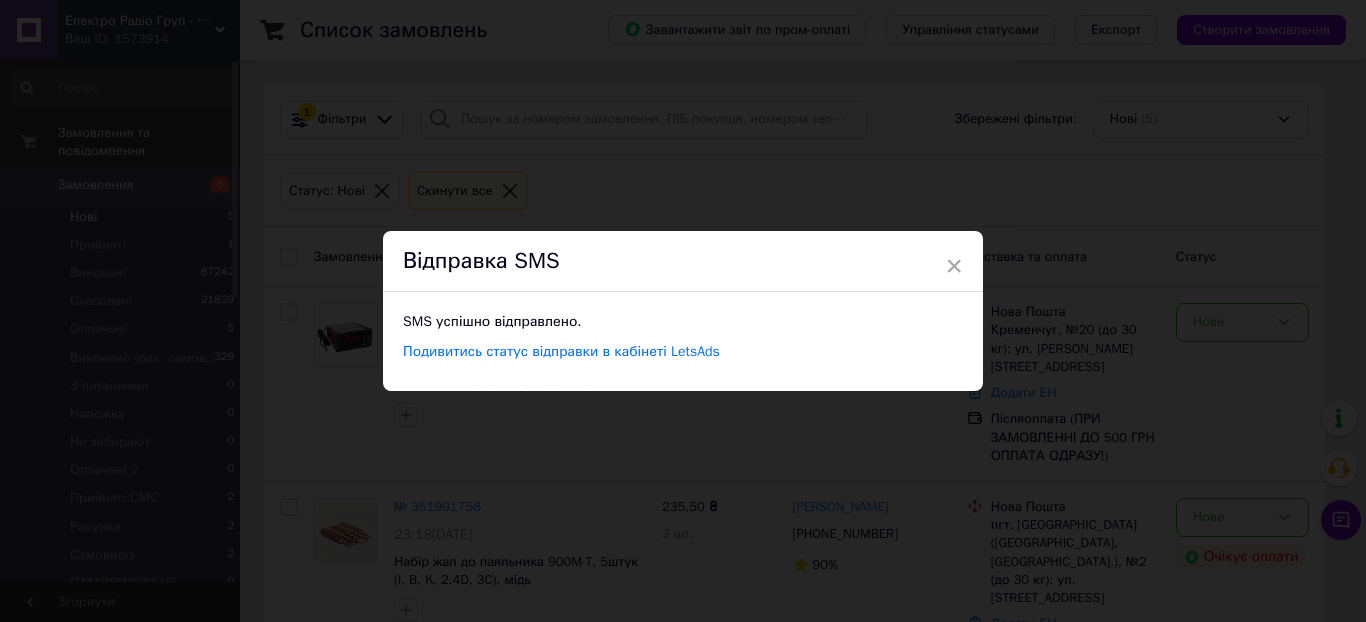 click on "× Відправка SMS SMS успішно відправлено. Подивитись статус відправки в кабінеті LetsAds" at bounding box center (683, 311) 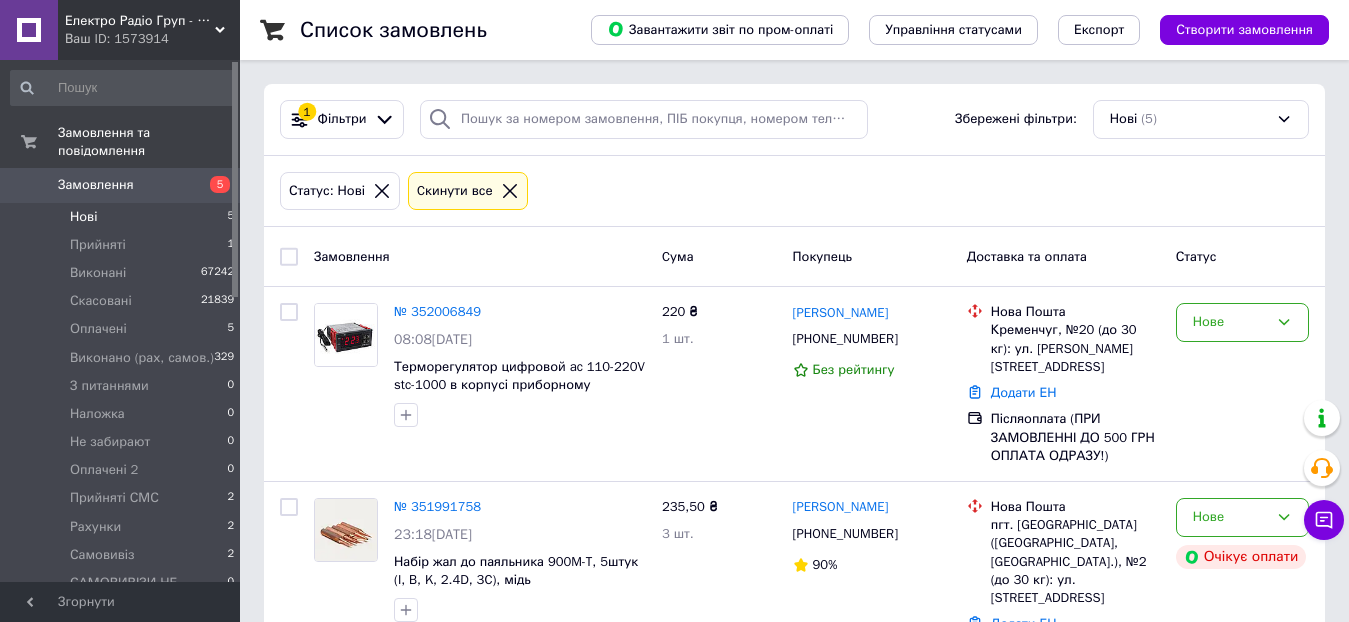 click on "Нове" at bounding box center (1230, 322) 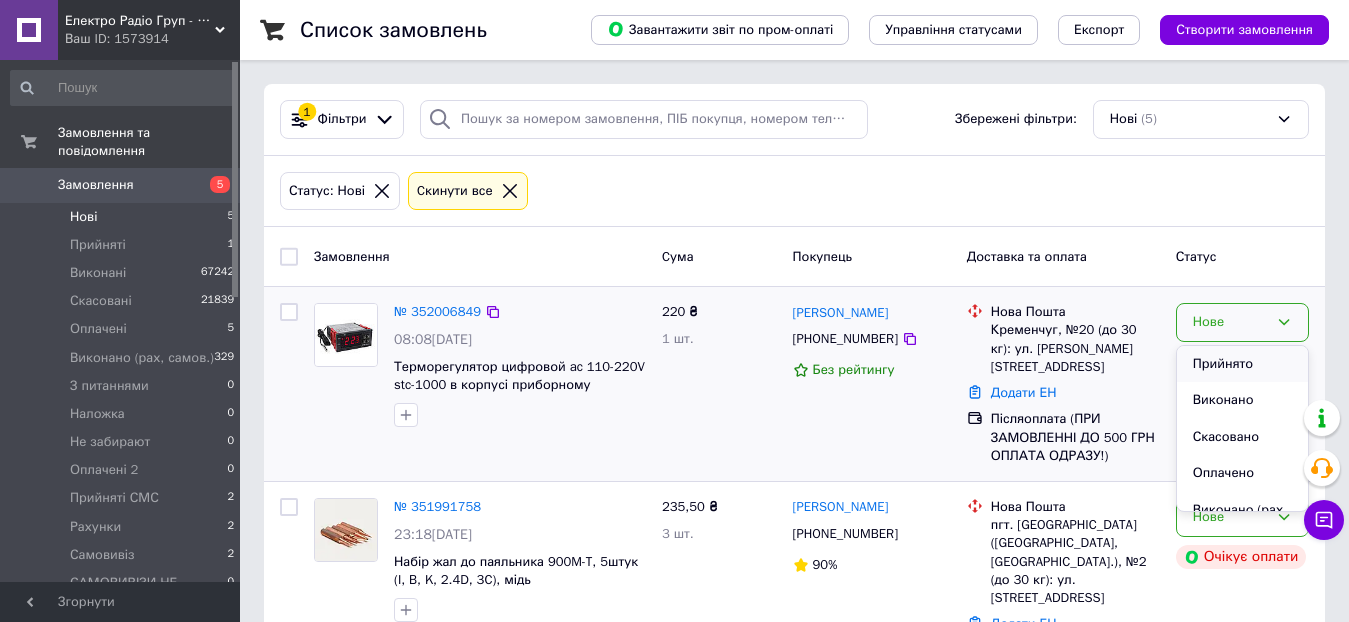 click on "Прийнято" at bounding box center (1242, 364) 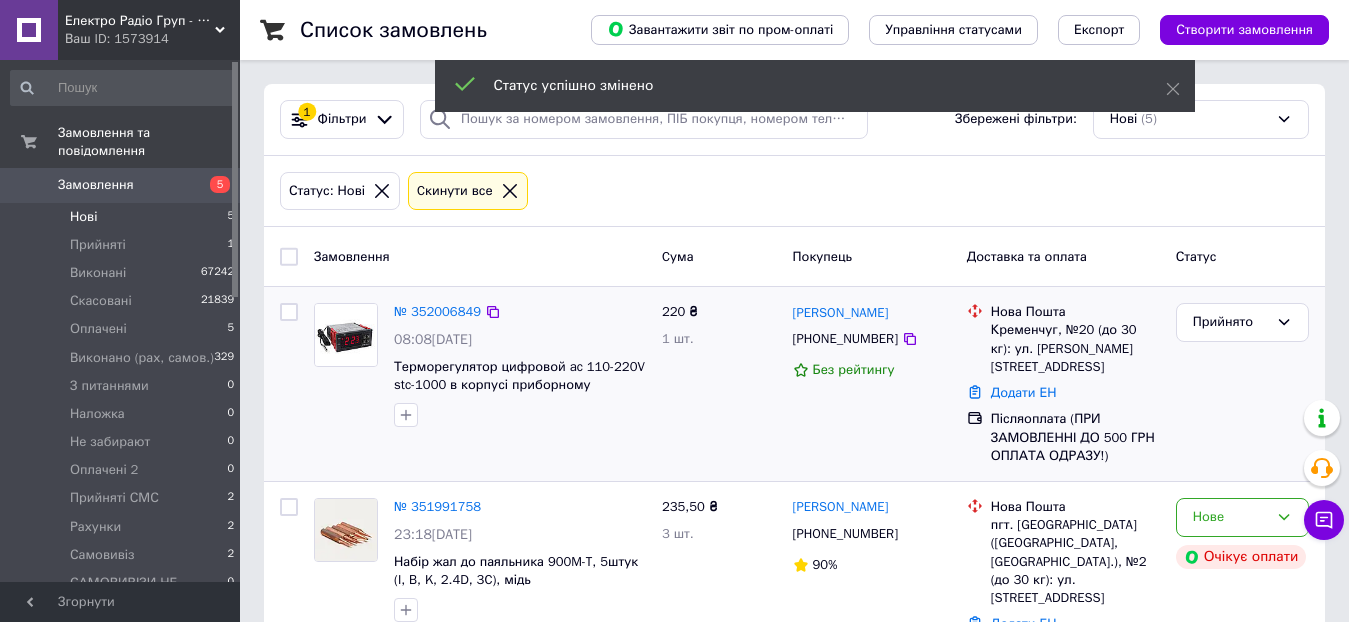 click on "Прийнято" at bounding box center (1230, 322) 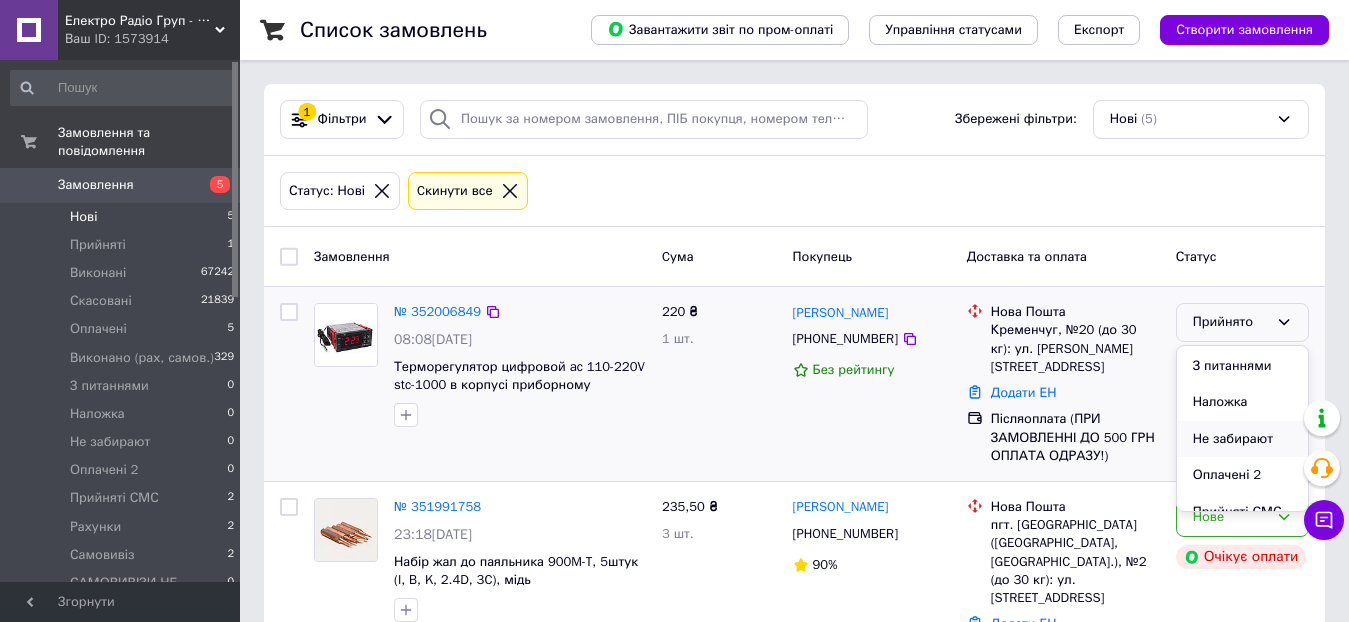 scroll, scrollTop: 200, scrollLeft: 0, axis: vertical 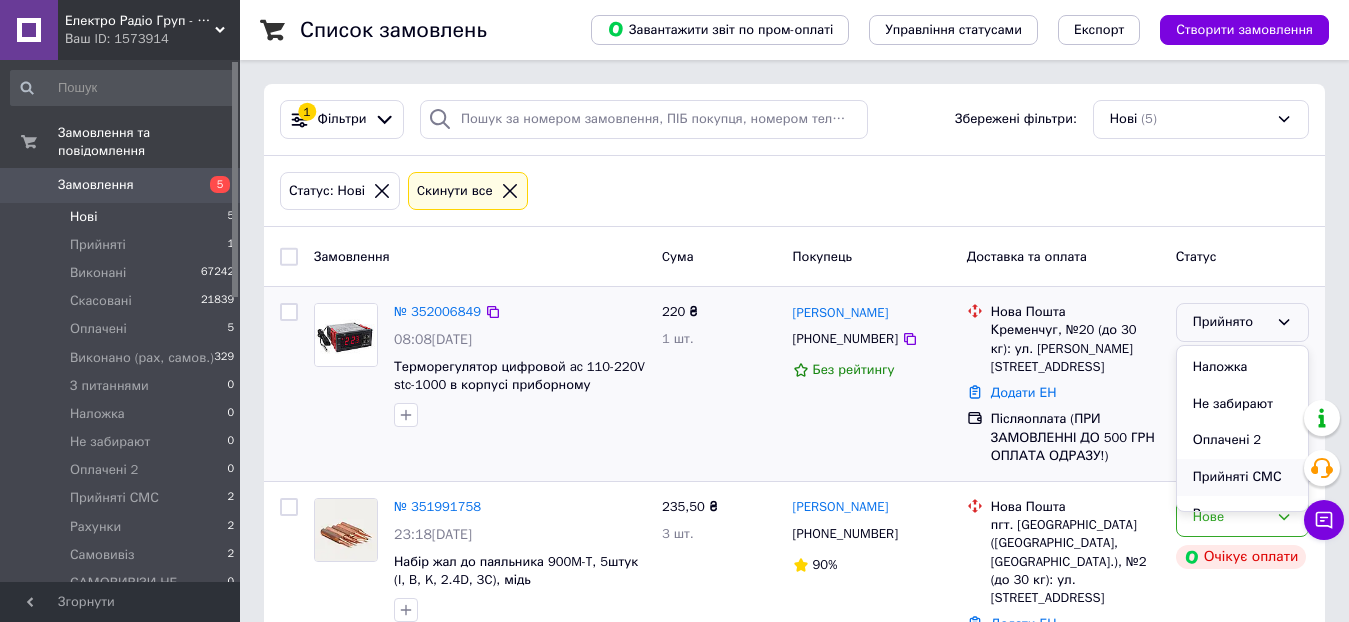 click on "Прийняті СМС" at bounding box center (1242, 477) 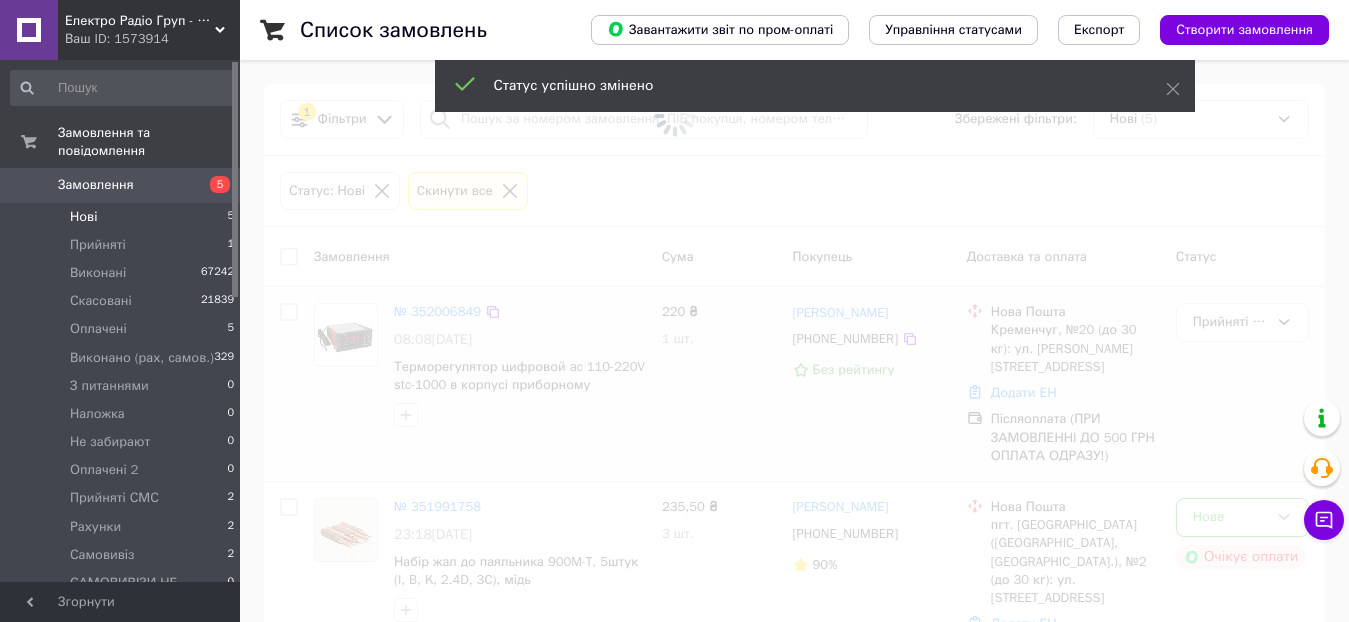 scroll, scrollTop: 100, scrollLeft: 0, axis: vertical 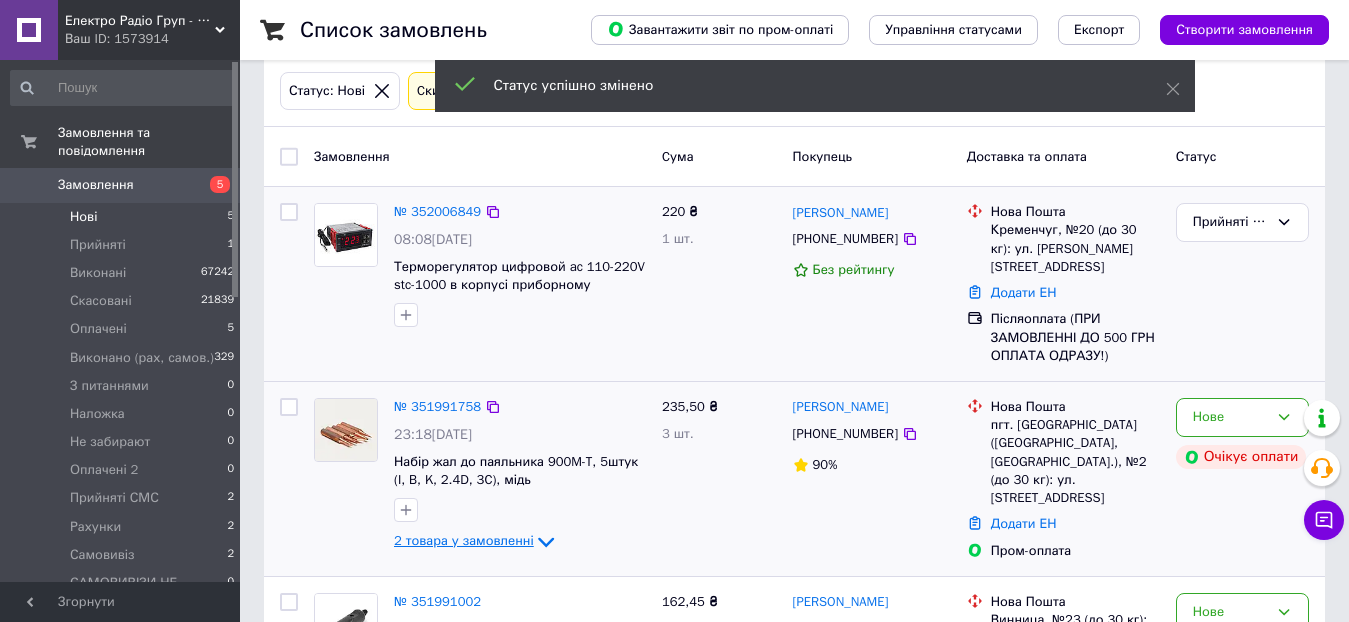click on "2 товара у замовленні" at bounding box center [464, 540] 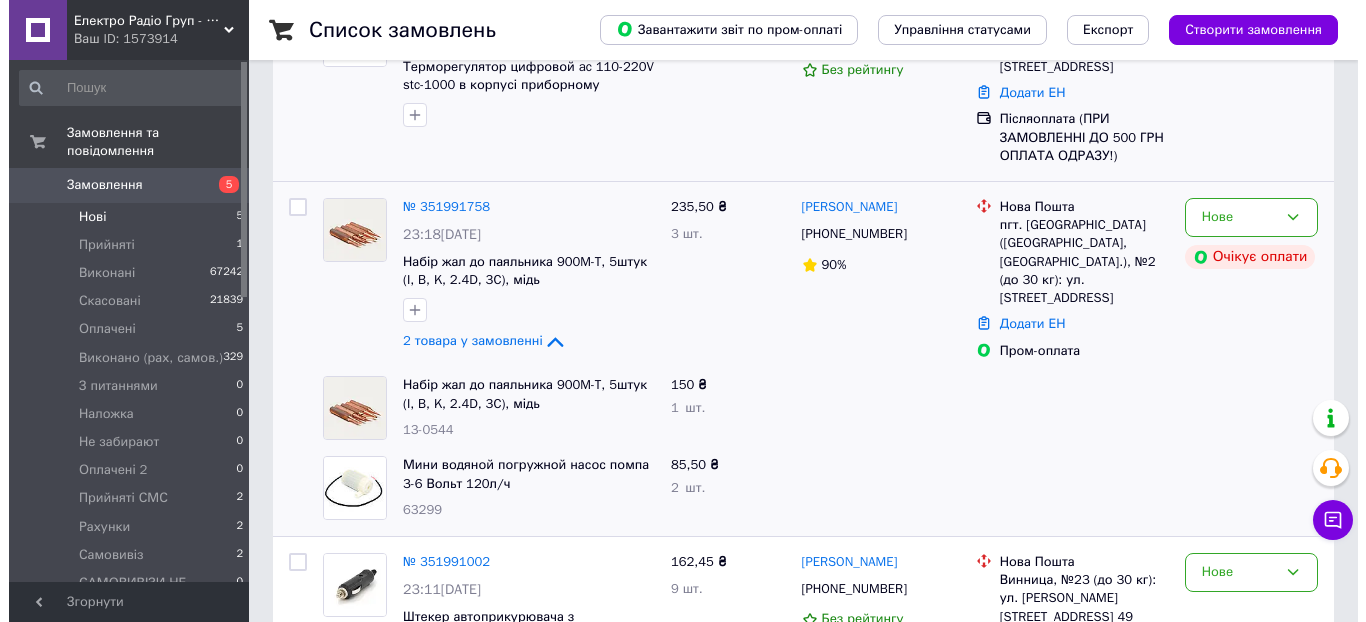scroll, scrollTop: 200, scrollLeft: 0, axis: vertical 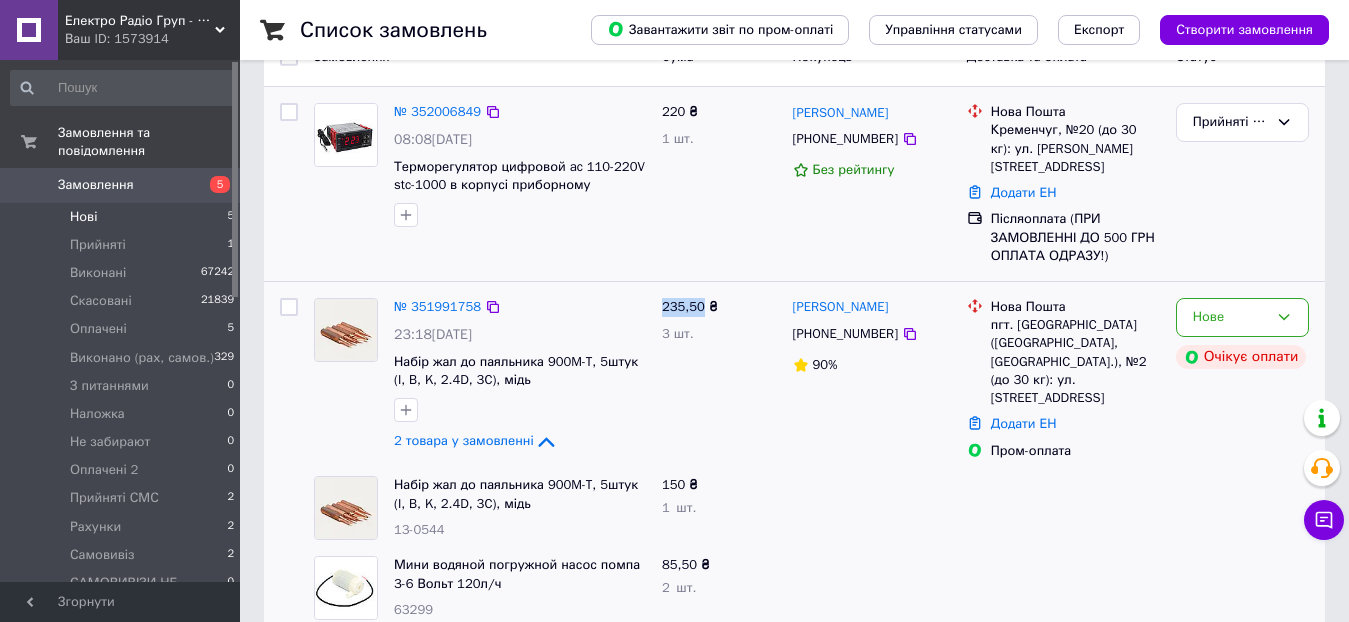 drag, startPoint x: 660, startPoint y: 284, endPoint x: 704, endPoint y: 282, distance: 44.04543 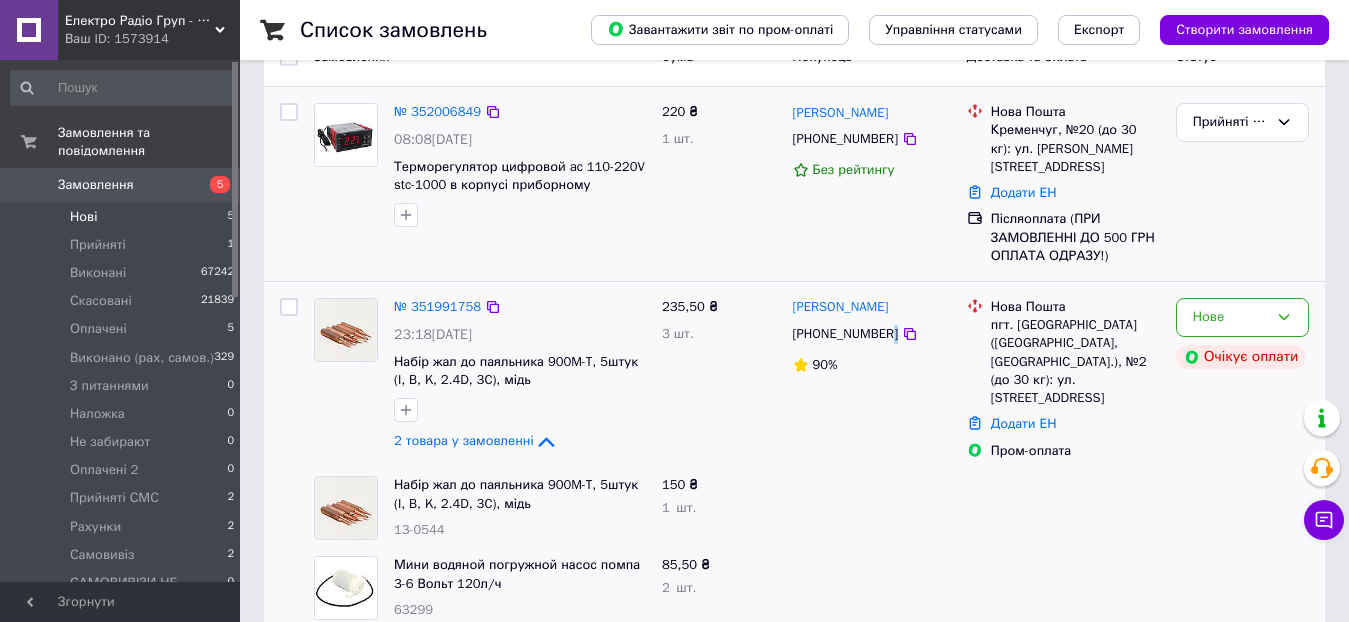click on "[PHONE_NUMBER]" at bounding box center [872, 334] 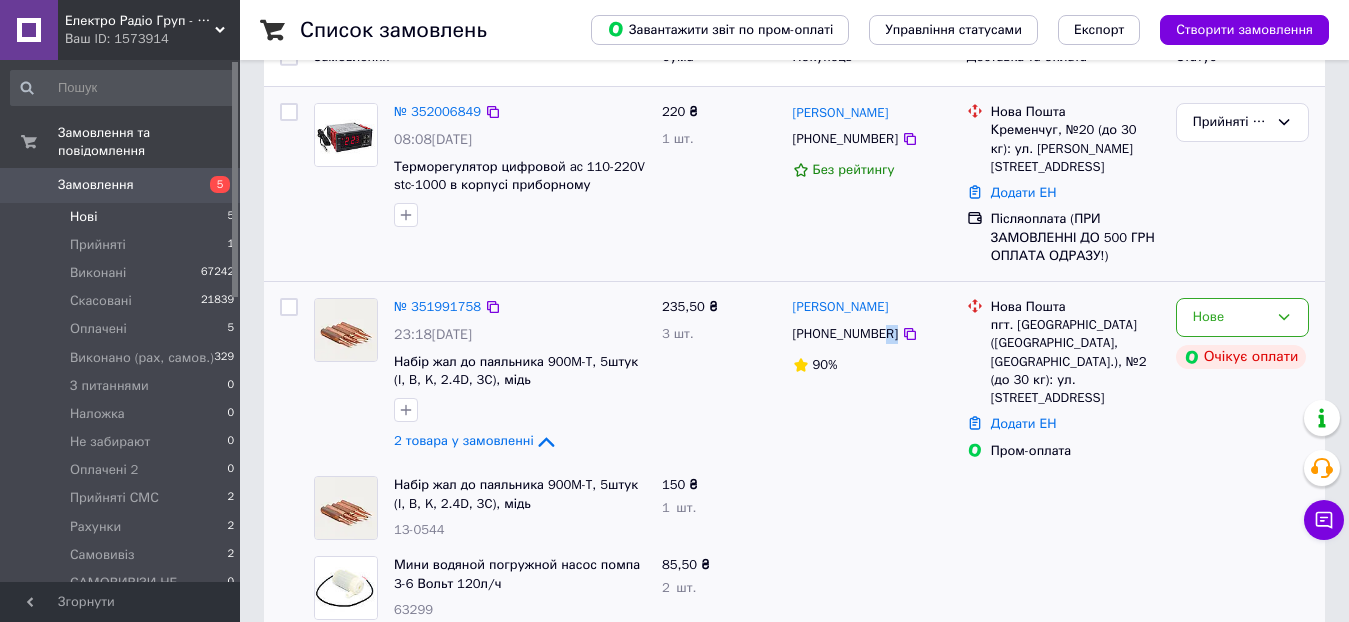 click on "[PHONE_NUMBER]" at bounding box center [845, 333] 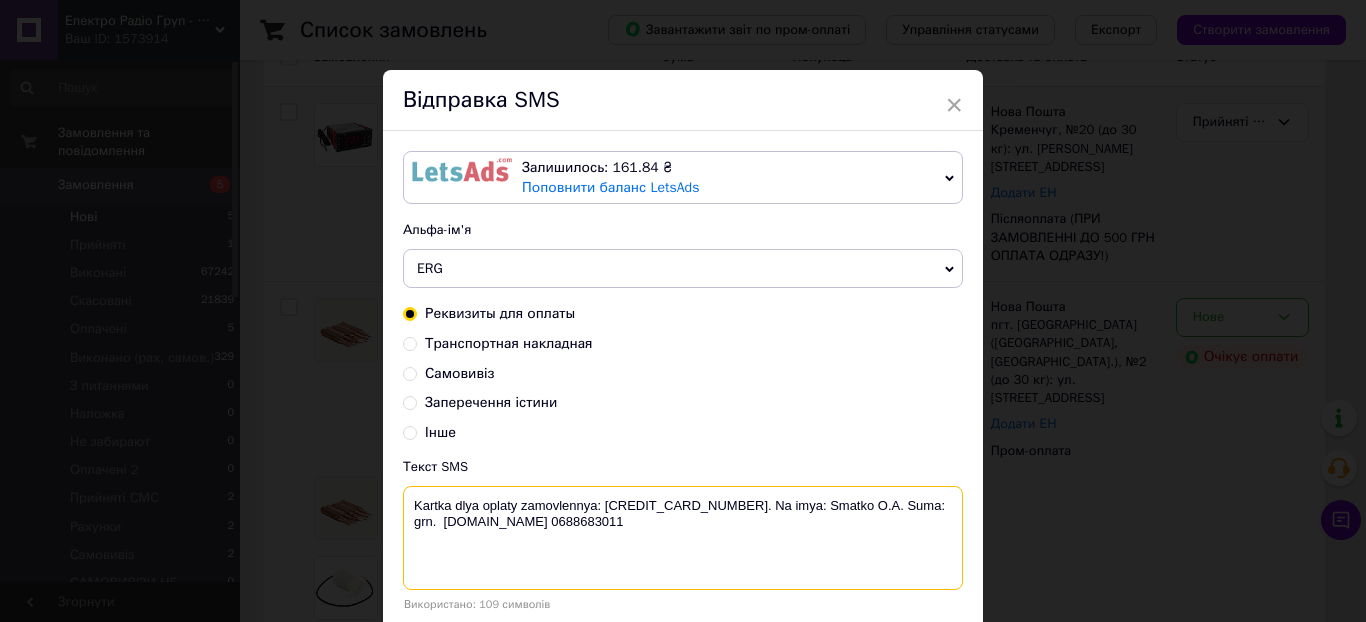 paste on "235,50" 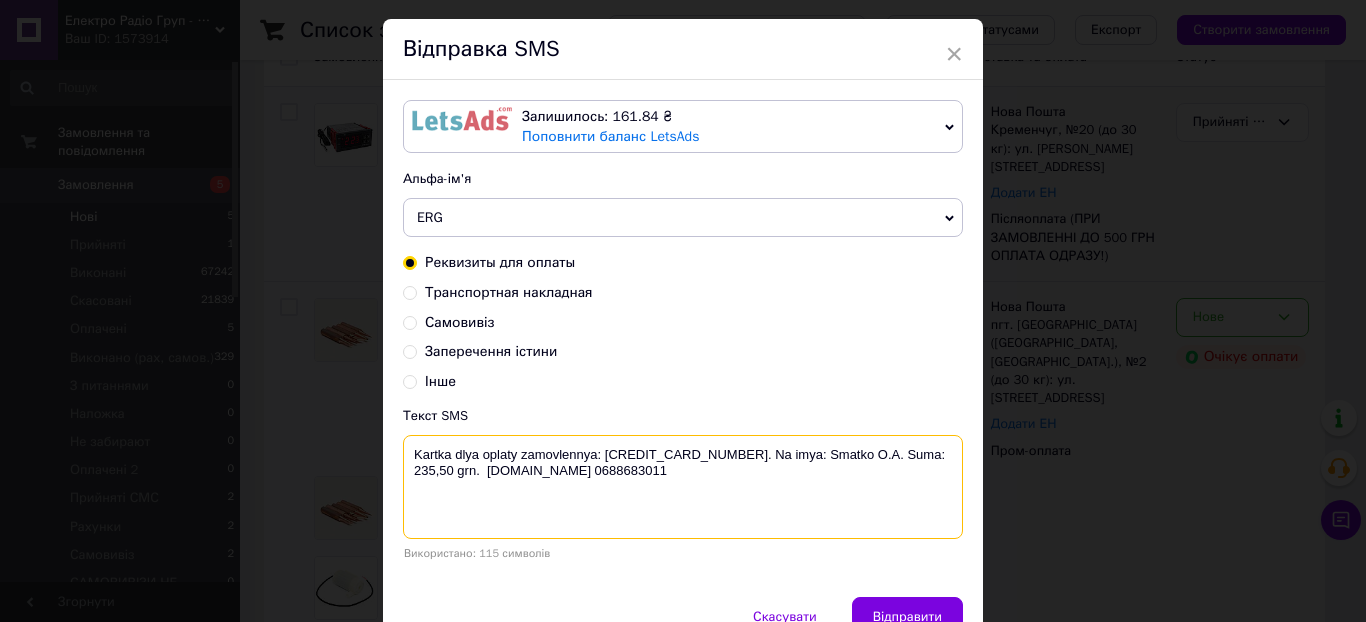scroll, scrollTop: 100, scrollLeft: 0, axis: vertical 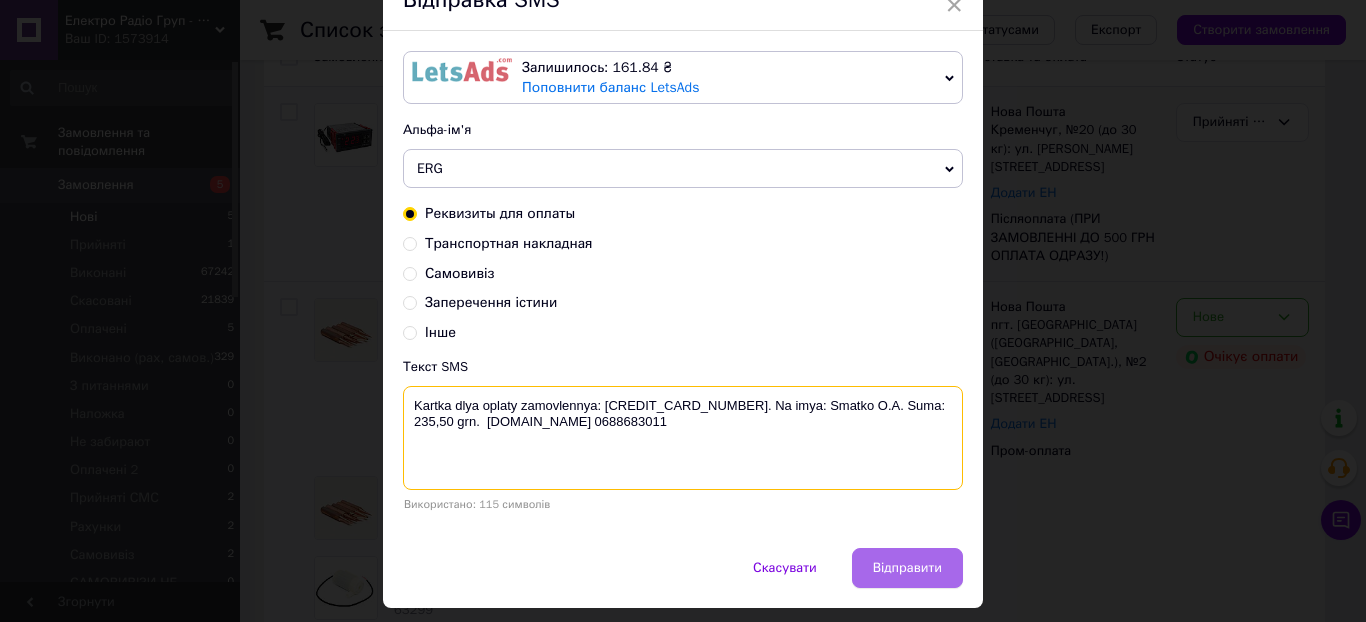 type on "Kartka dlya oplaty zamovlennya: [CREDIT_CARD_NUMBER]. Na imya: Smatko O.A. Suma:  235,50 grn.  [DOMAIN_NAME] 0688683011" 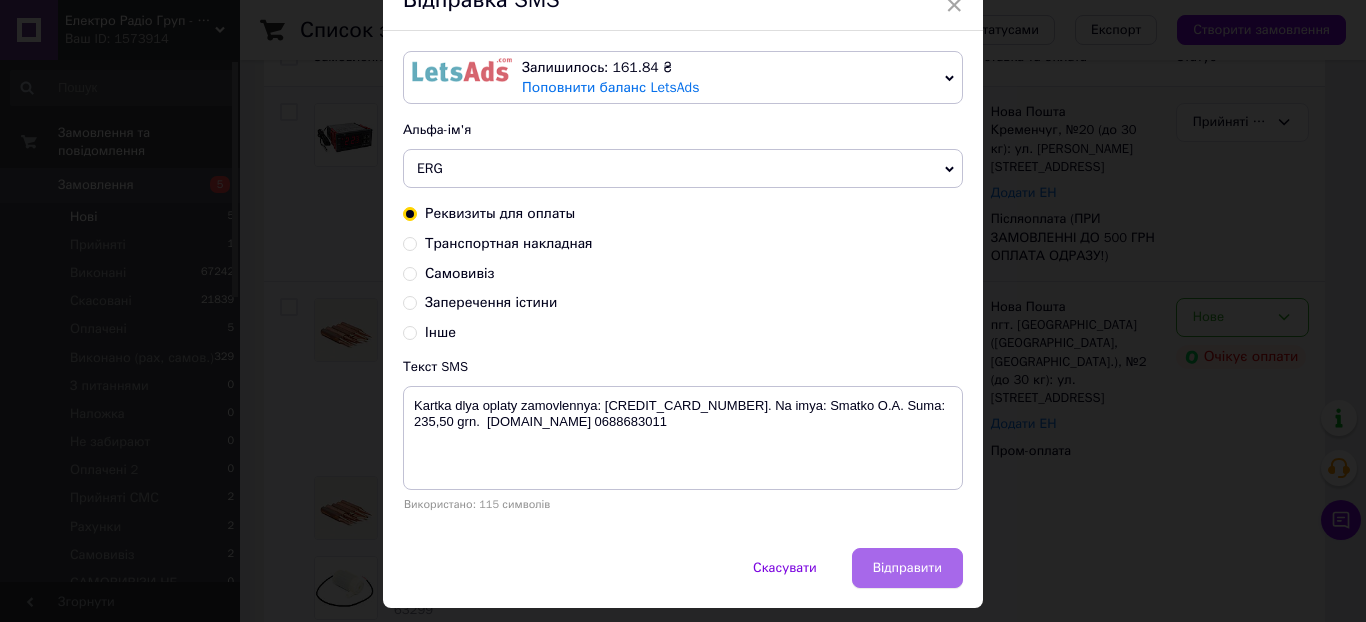 click on "Відправити" at bounding box center (907, 568) 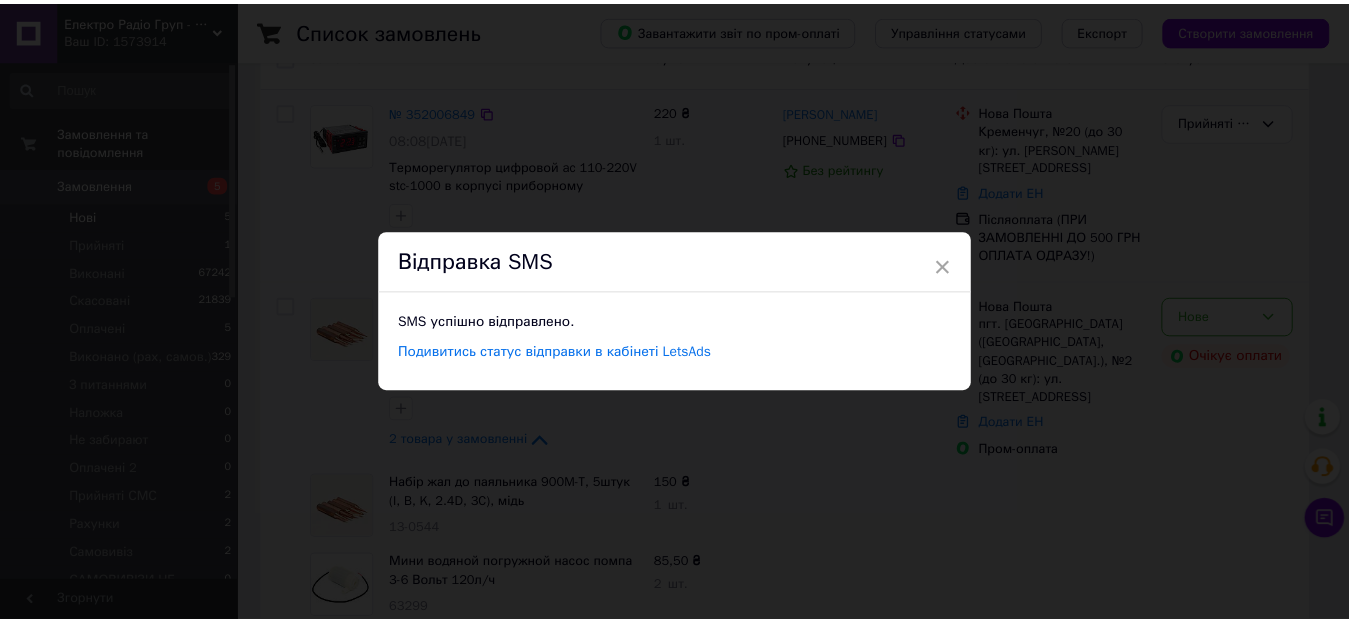 scroll, scrollTop: 0, scrollLeft: 0, axis: both 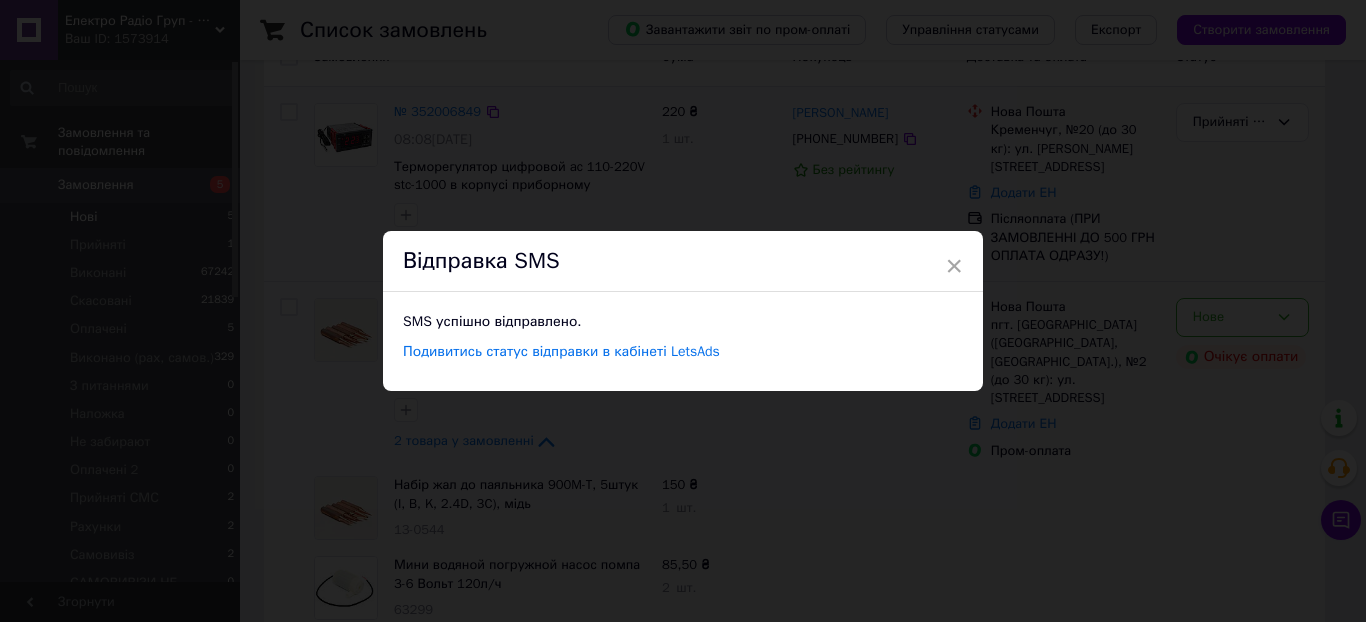 click on "× Відправка SMS SMS успішно відправлено. Подивитись статус відправки в кабінеті LetsAds" at bounding box center [683, 311] 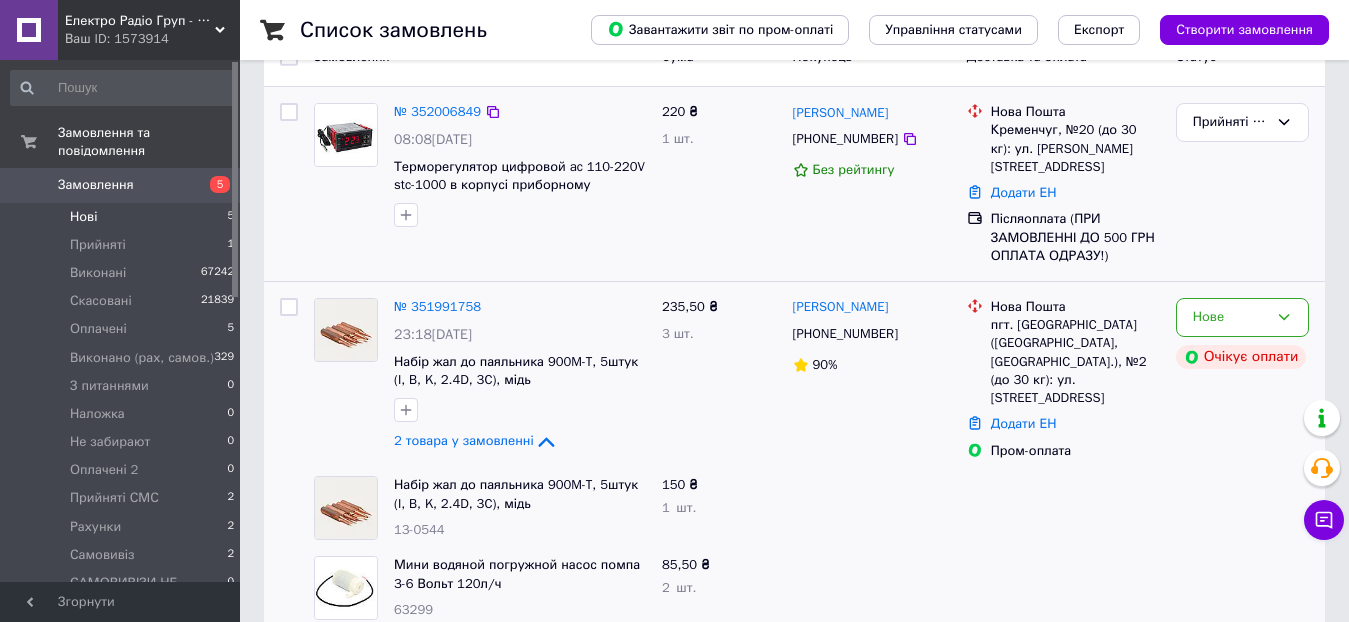click on "Нове" at bounding box center (1230, 317) 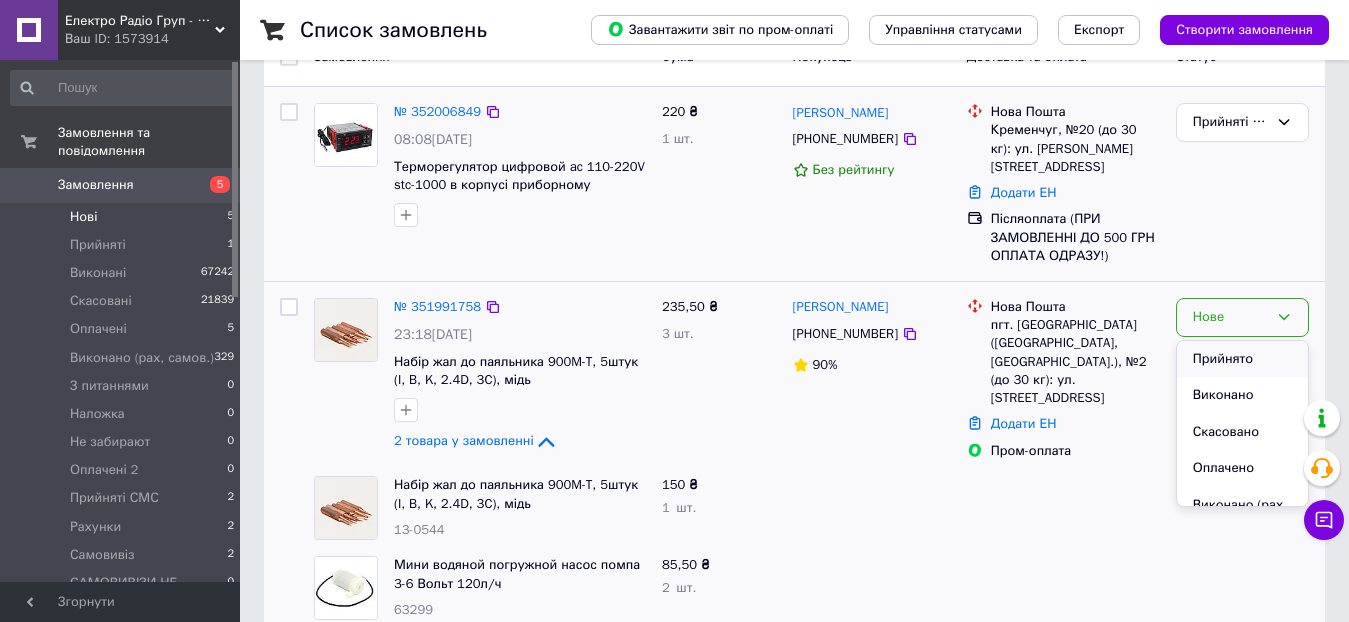 click on "Прийнято" at bounding box center [1242, 359] 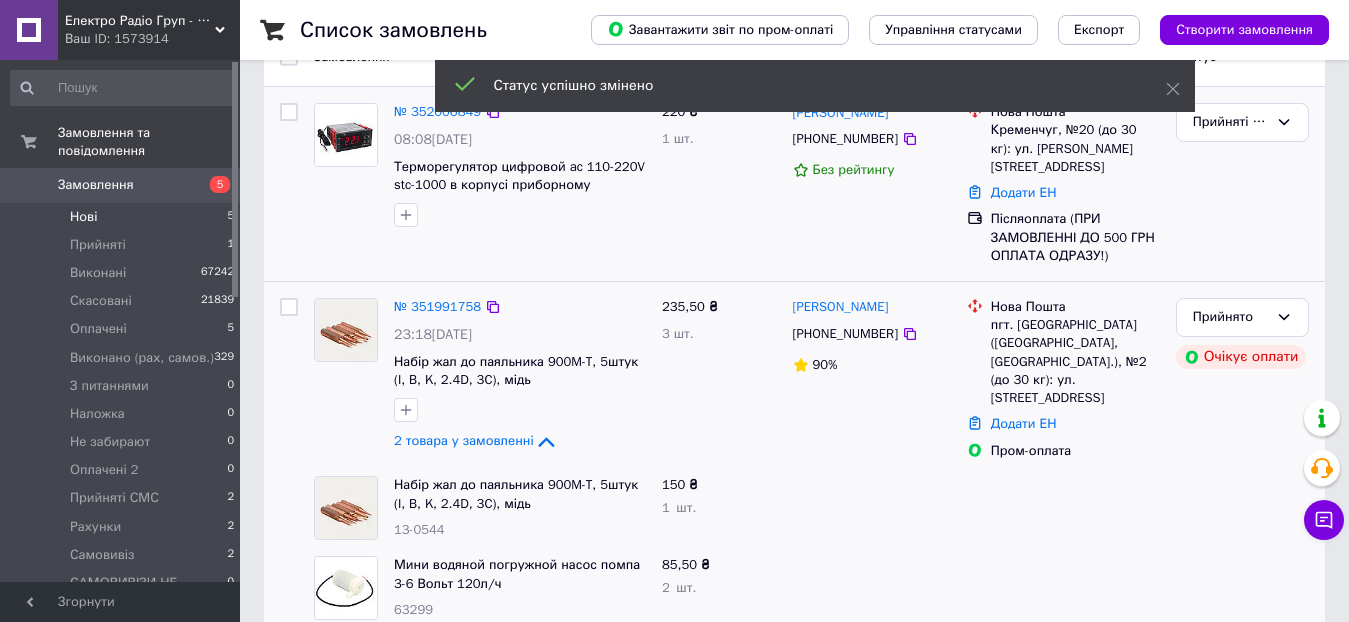 click 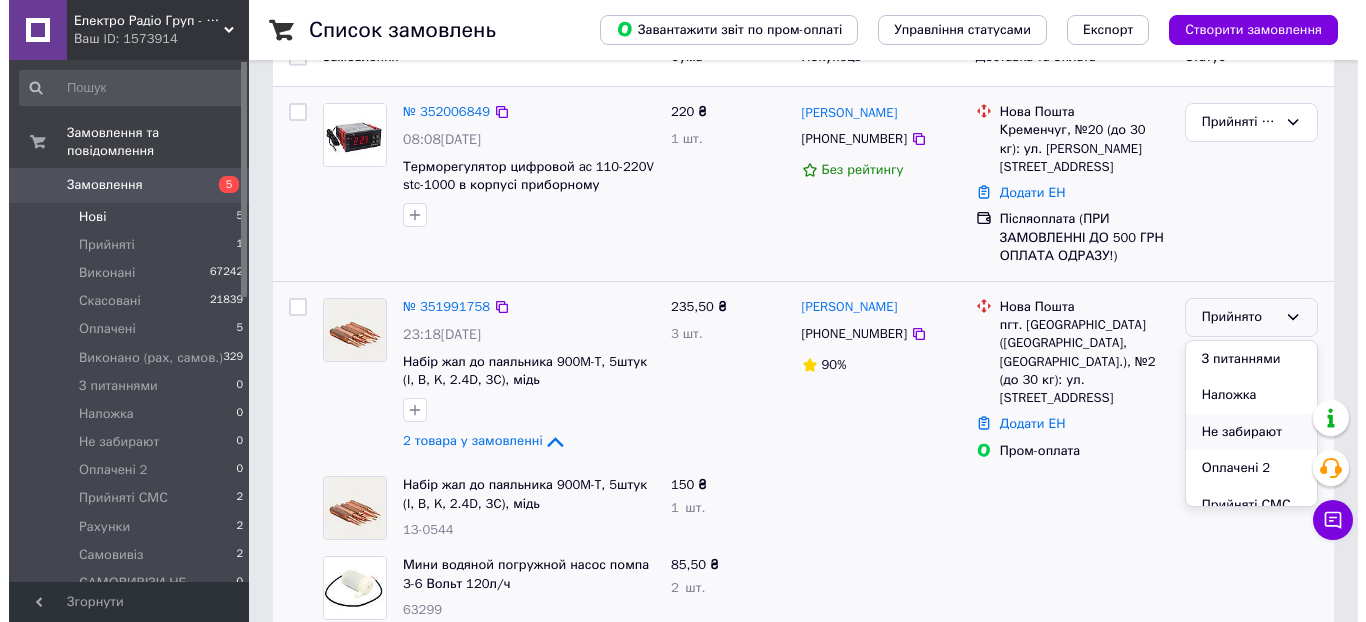 scroll, scrollTop: 200, scrollLeft: 0, axis: vertical 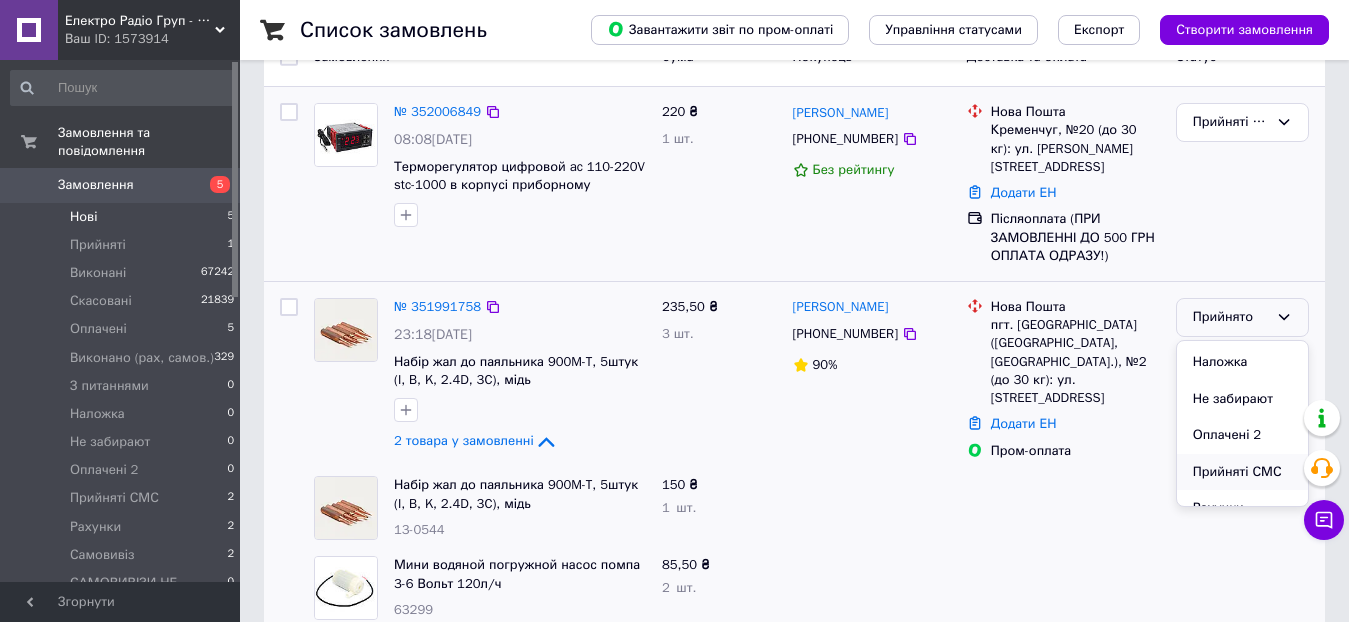 click on "Прийняті СМС" at bounding box center (1242, 472) 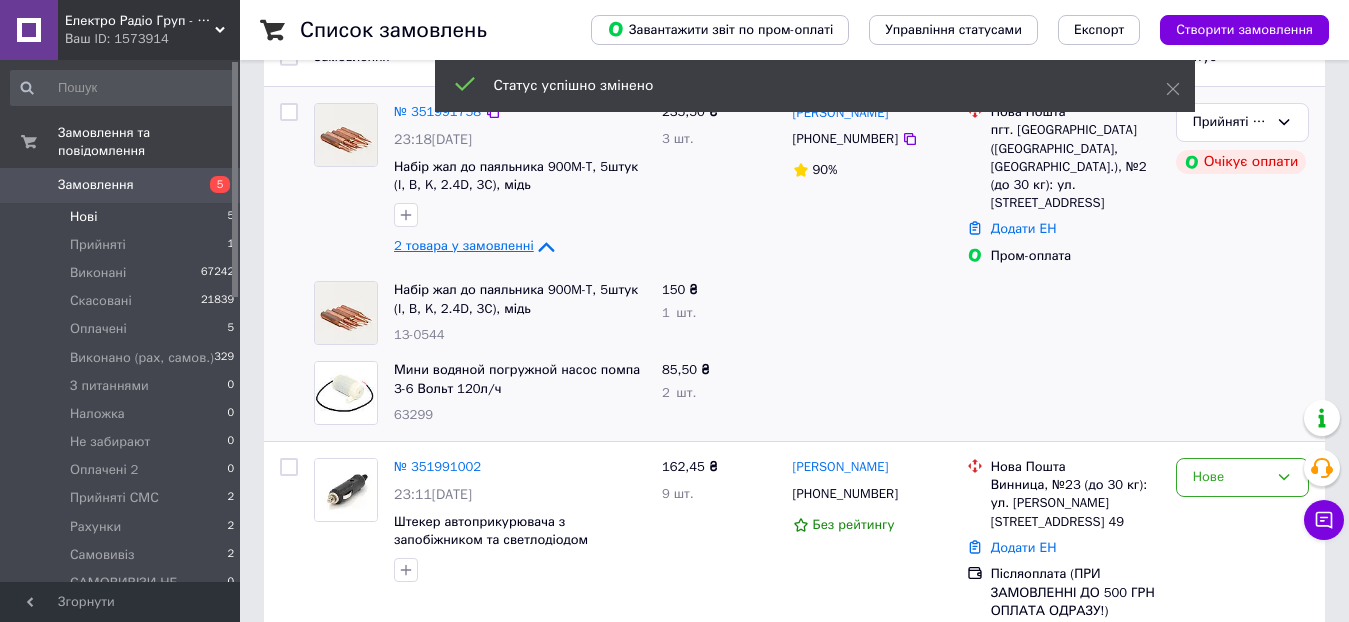 click on "2 товара у замовленні" at bounding box center (464, 246) 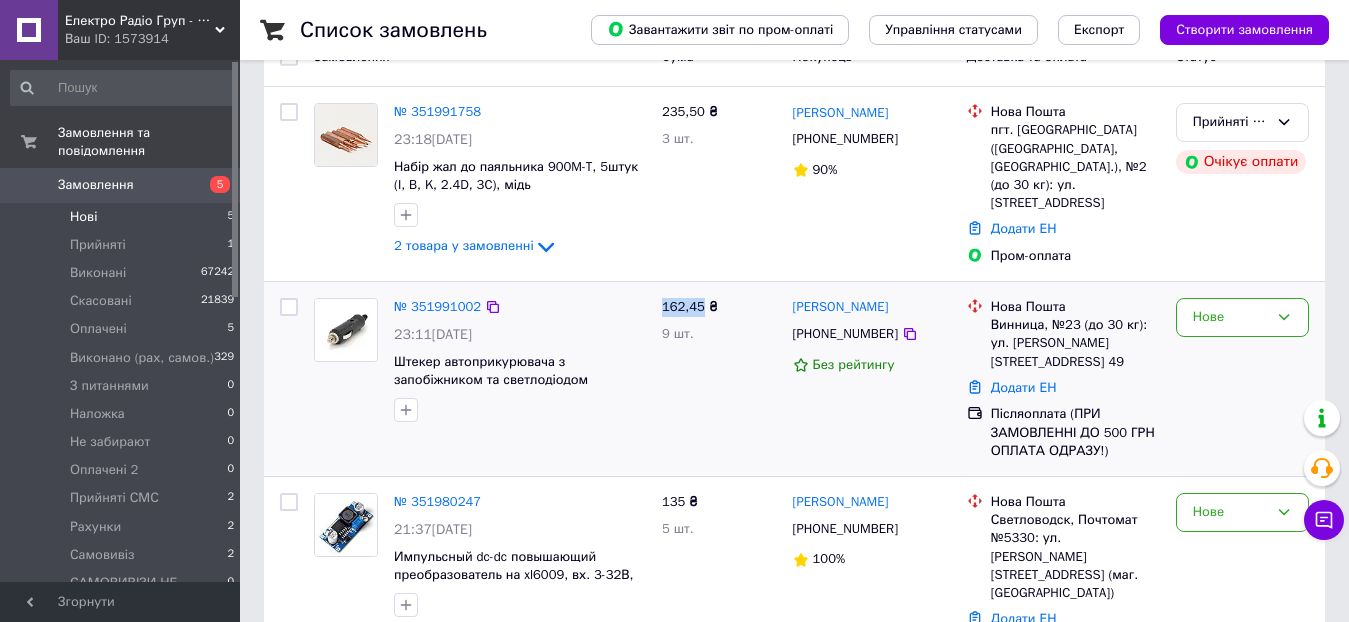 drag, startPoint x: 659, startPoint y: 299, endPoint x: 704, endPoint y: 307, distance: 45.705578 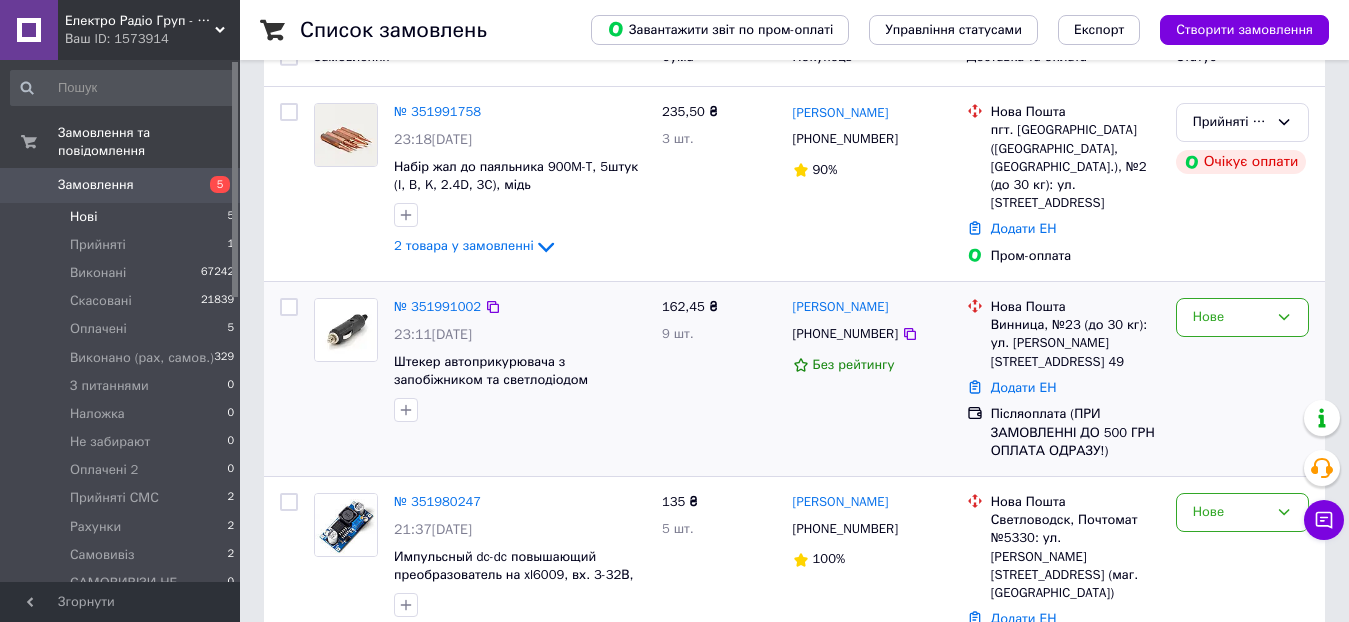click on "[PHONE_NUMBER]" at bounding box center [845, 333] 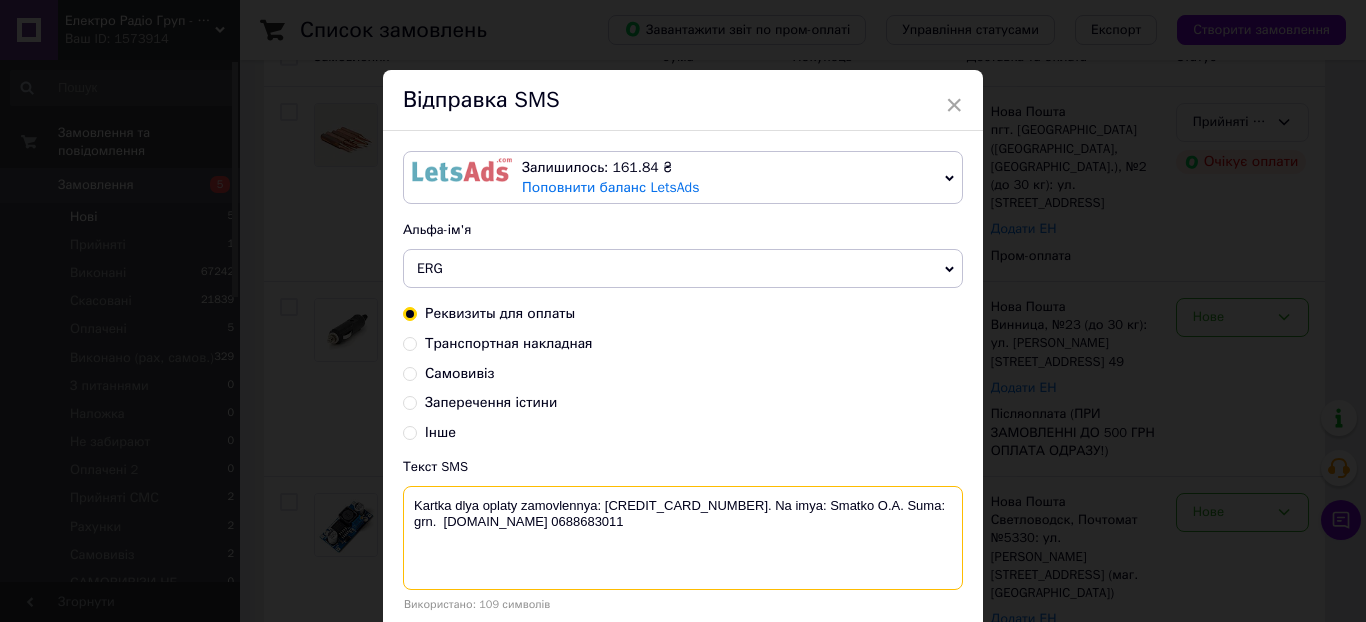 paste on "162,45" 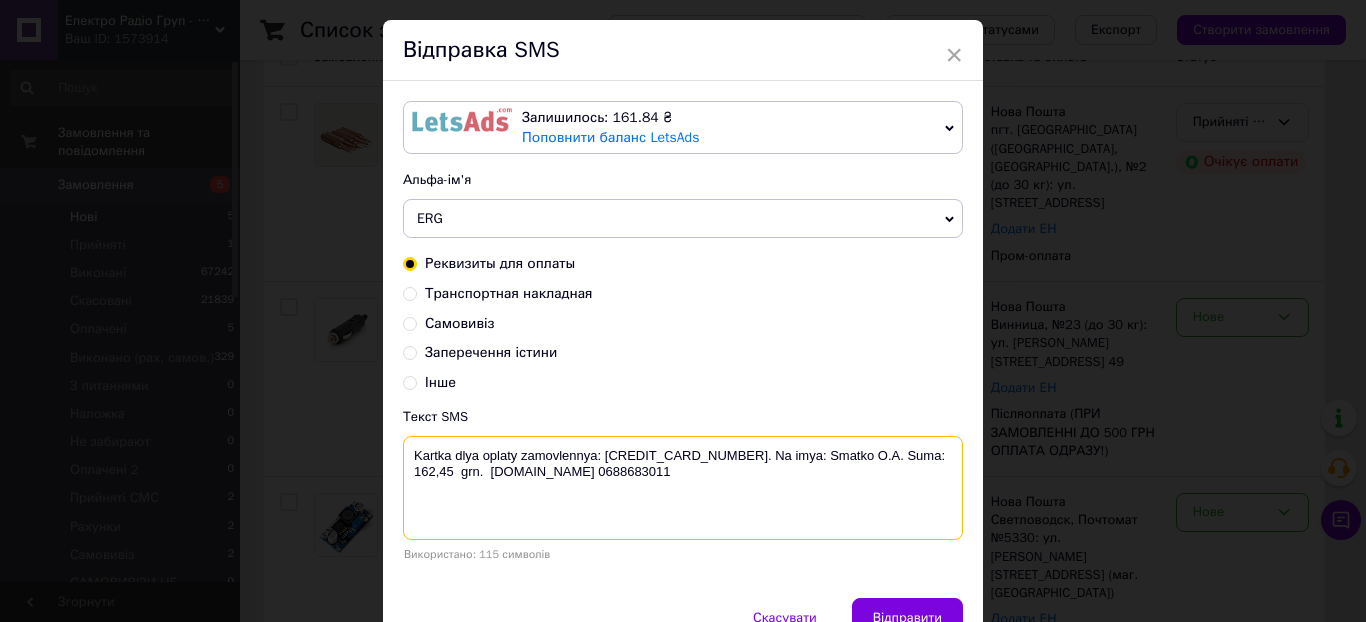 scroll, scrollTop: 100, scrollLeft: 0, axis: vertical 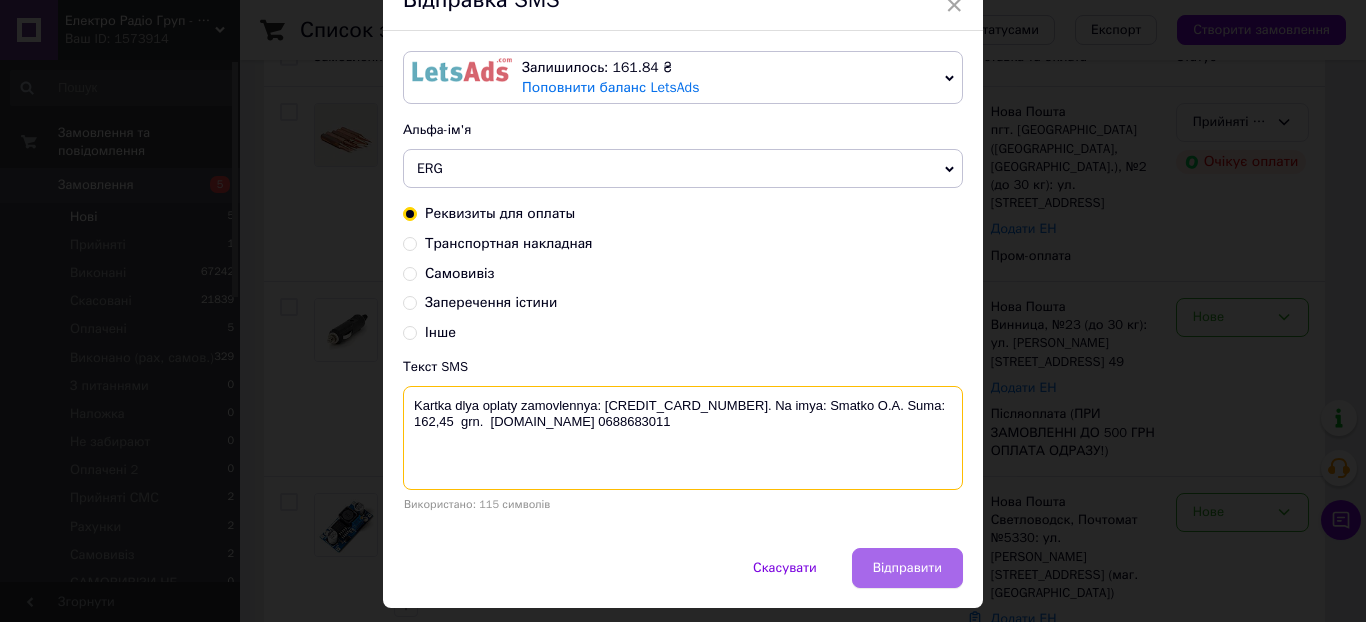 type on "Kartka dlya oplaty zamovlennya: [CREDIT_CARD_NUMBER]. Na imya: Smatko O.A. Suma: 162,45  grn.  [DOMAIN_NAME] 0688683011" 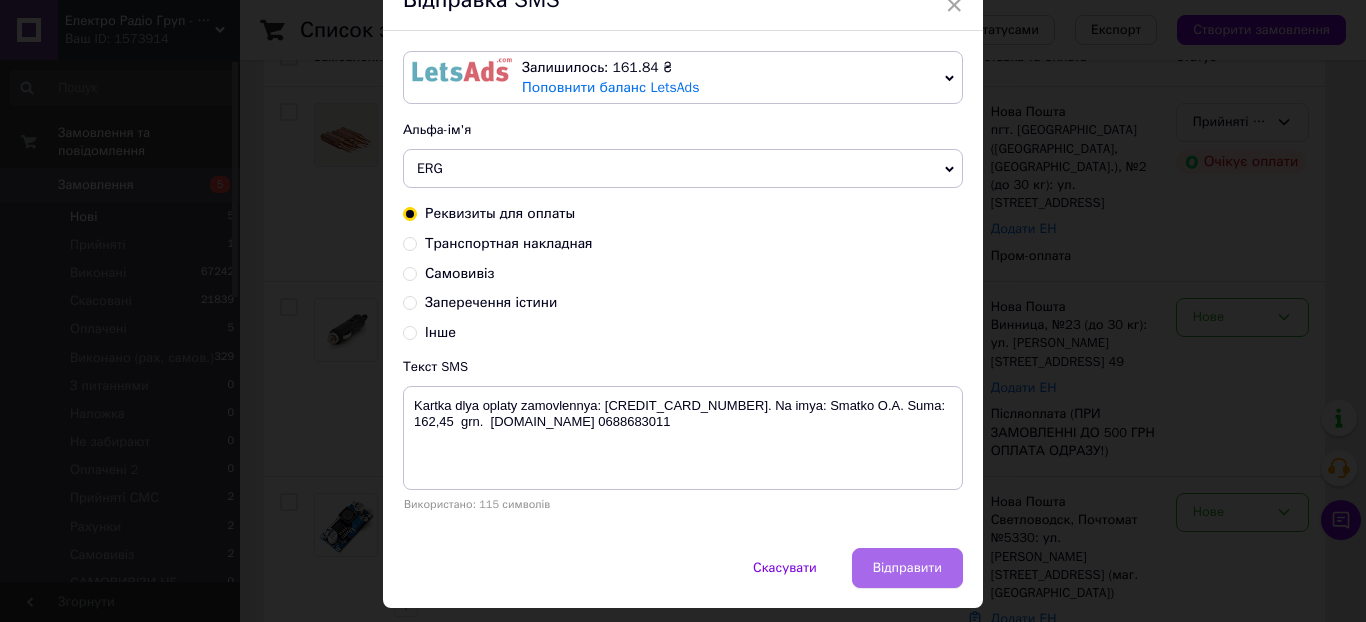 click on "Відправити" at bounding box center (907, 568) 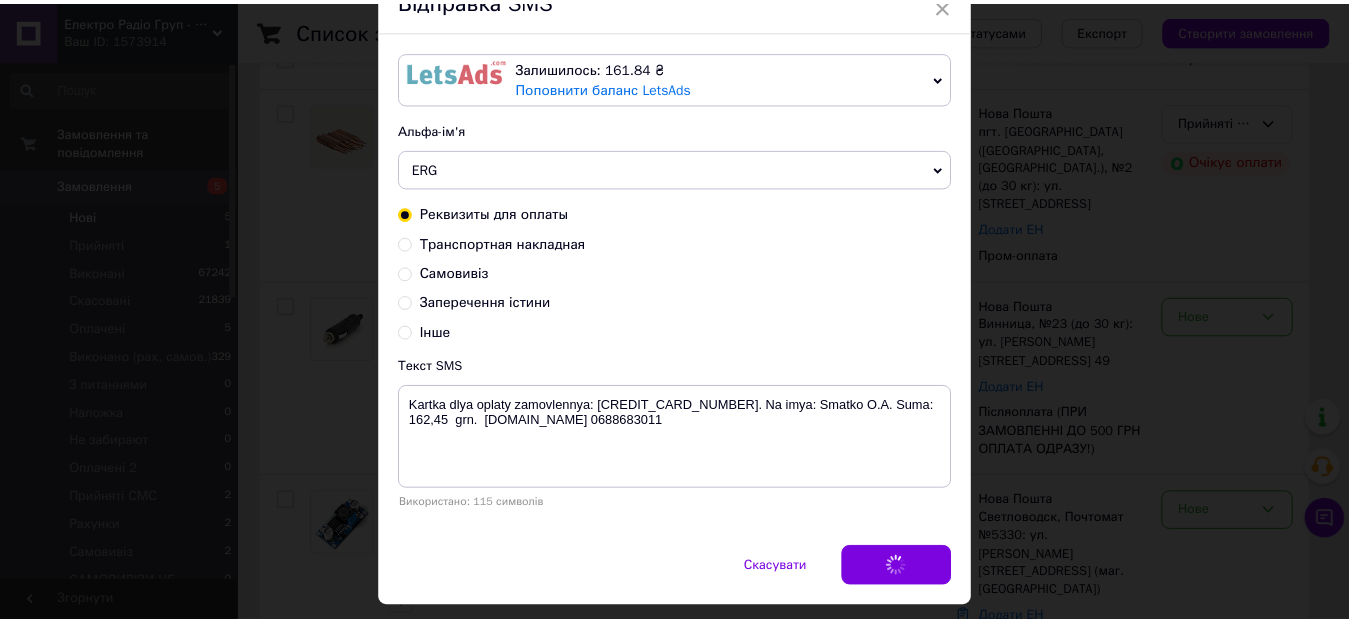 scroll, scrollTop: 0, scrollLeft: 0, axis: both 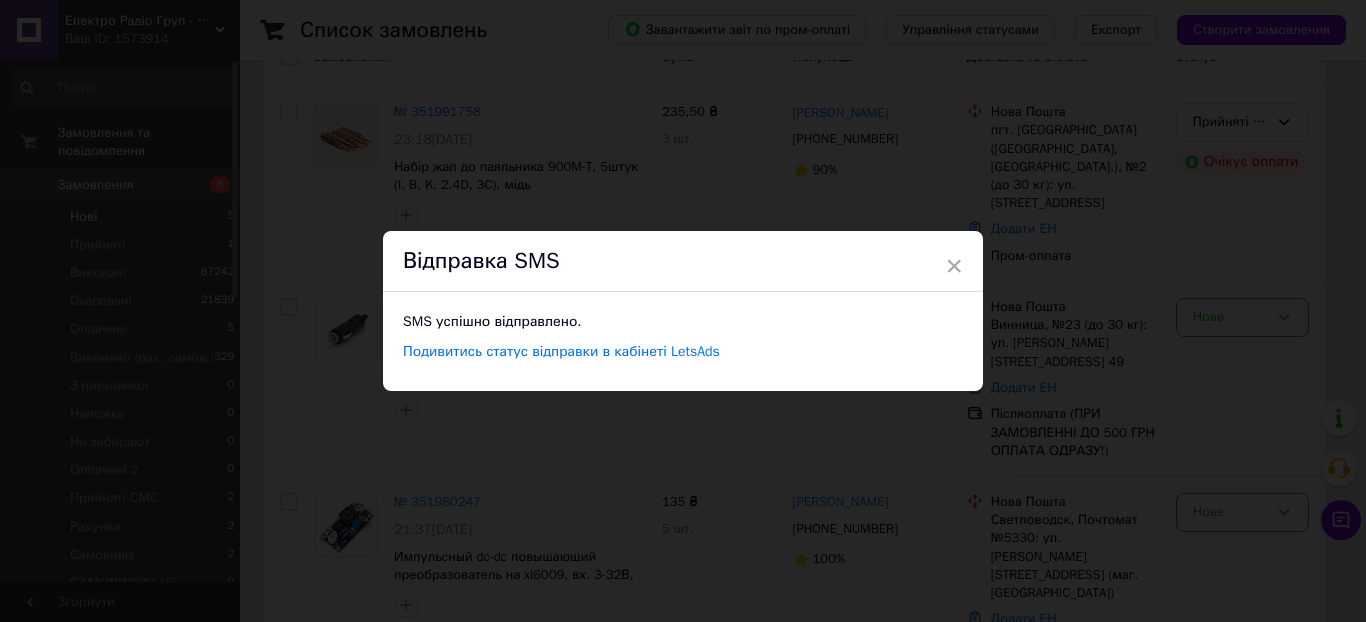click on "× Відправка SMS SMS успішно відправлено. Подивитись статус відправки в кабінеті LetsAds" at bounding box center (683, 311) 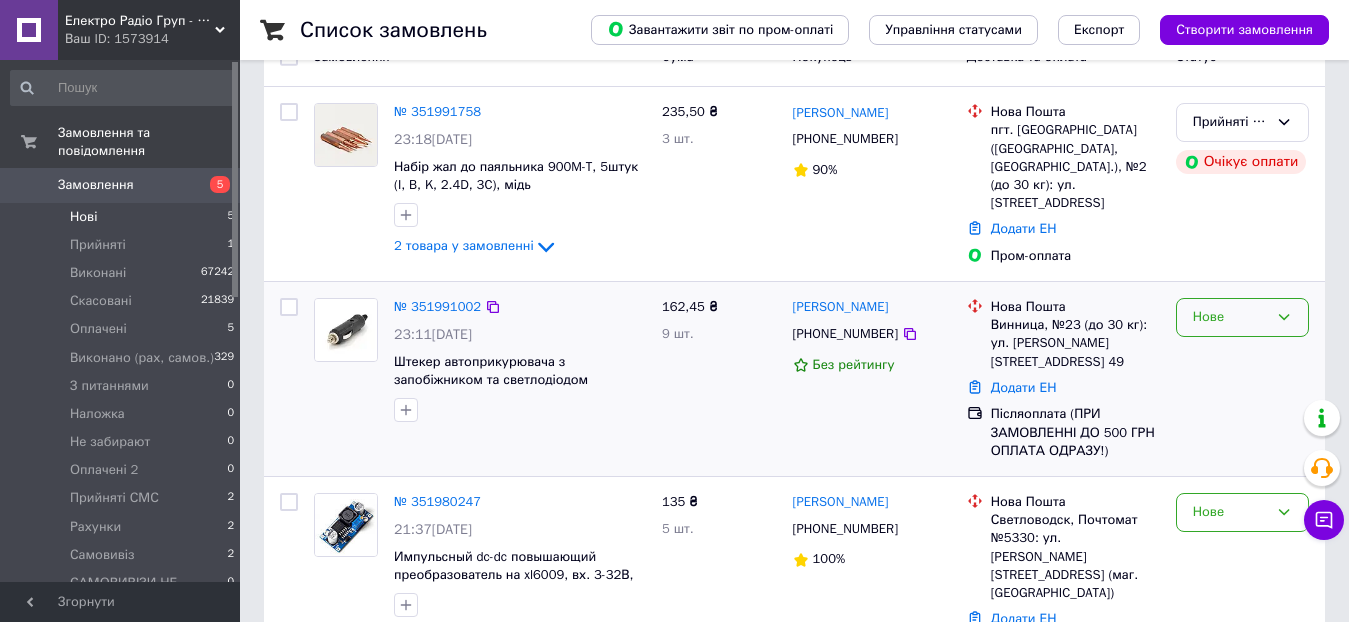 click on "Нове" at bounding box center [1230, 317] 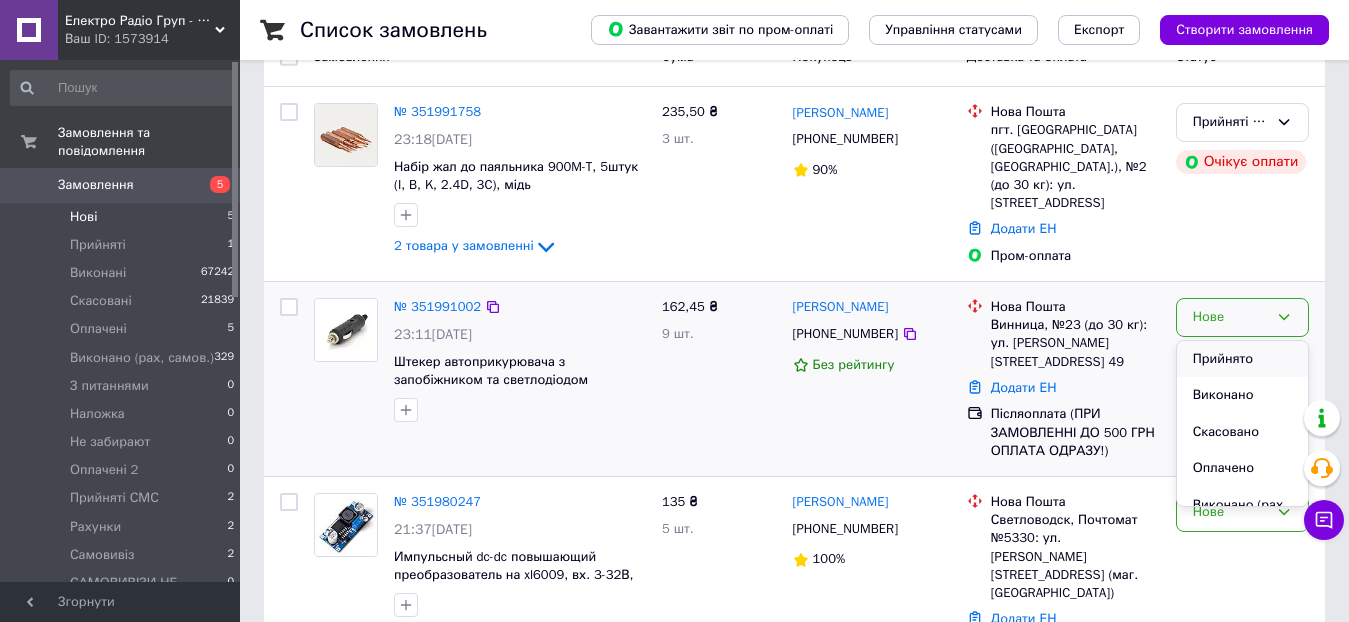 click on "Прийнято" at bounding box center [1242, 359] 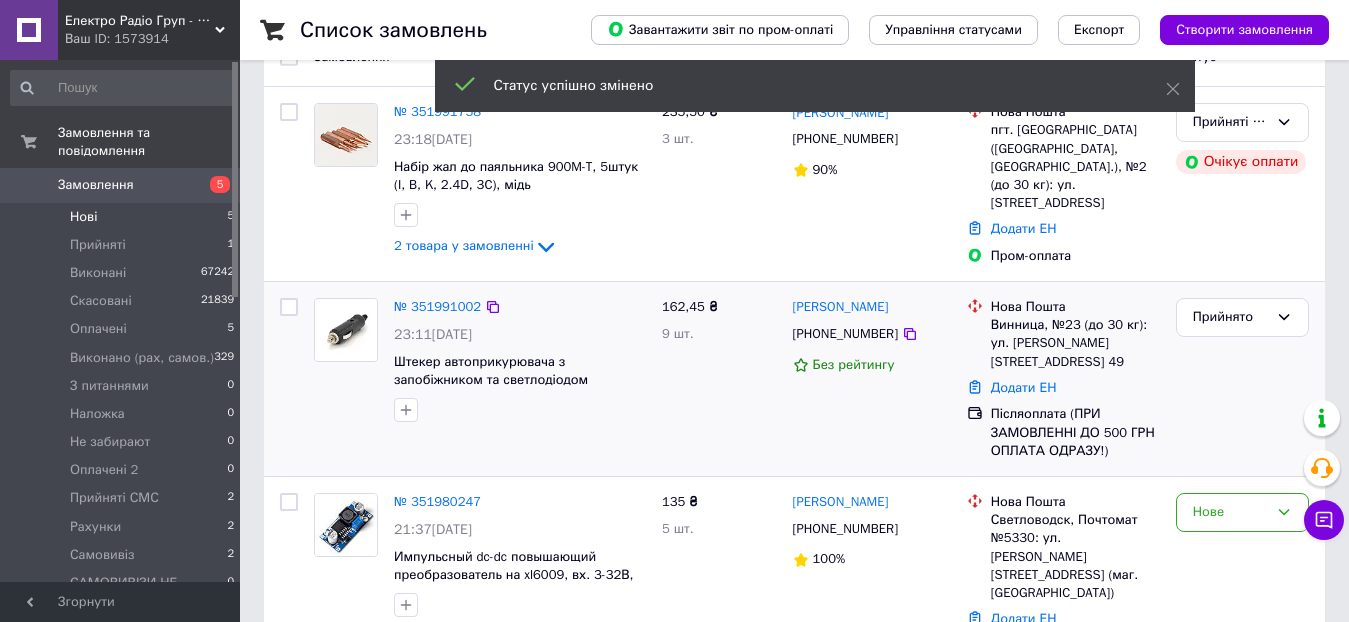 click on "Прийнято" at bounding box center (1230, 317) 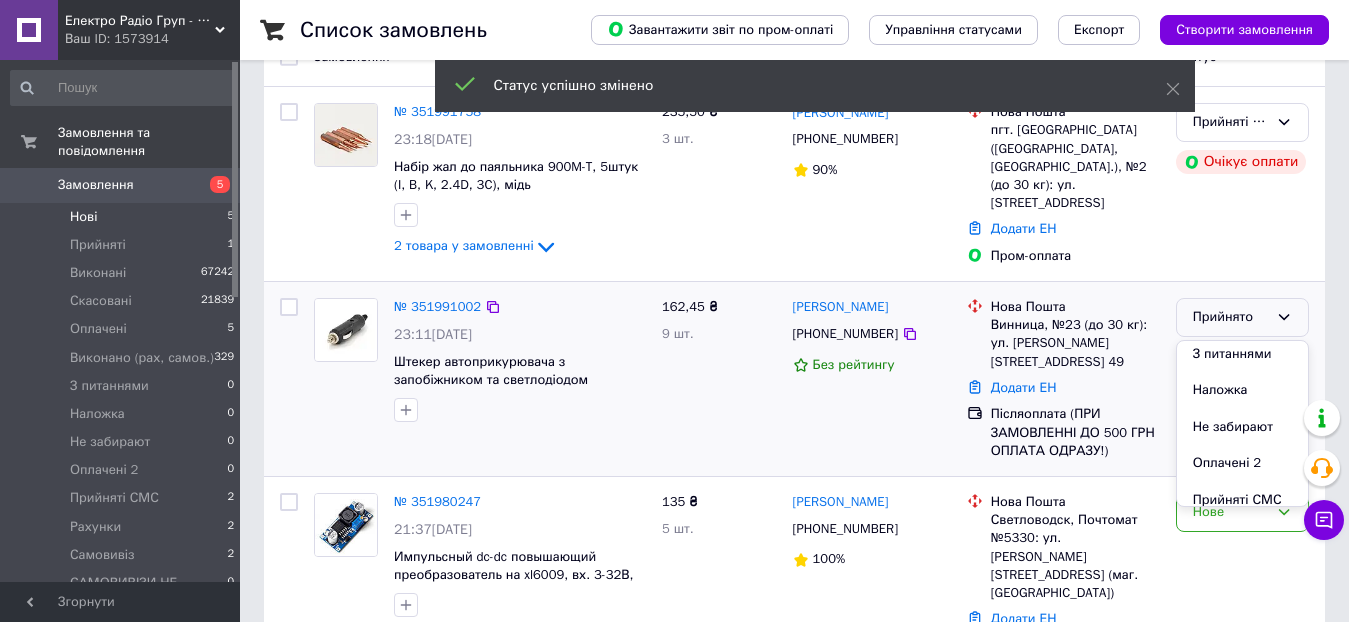 scroll, scrollTop: 200, scrollLeft: 0, axis: vertical 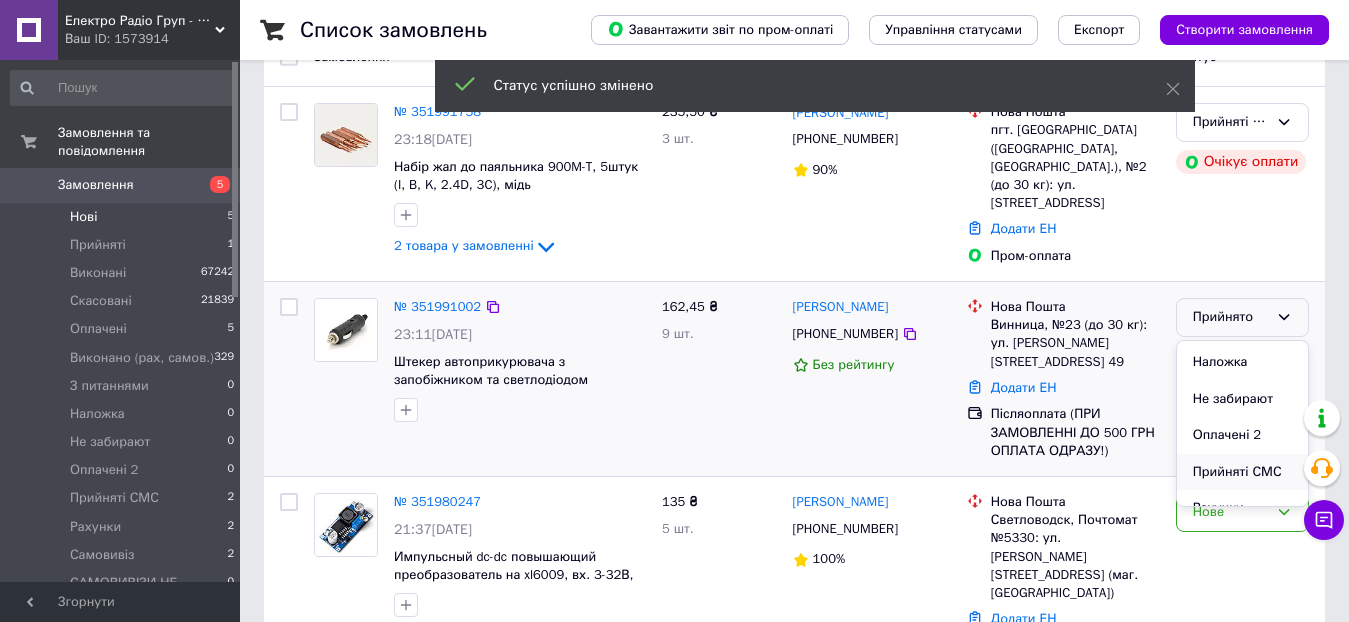 click on "Прийняті СМС" at bounding box center [1242, 472] 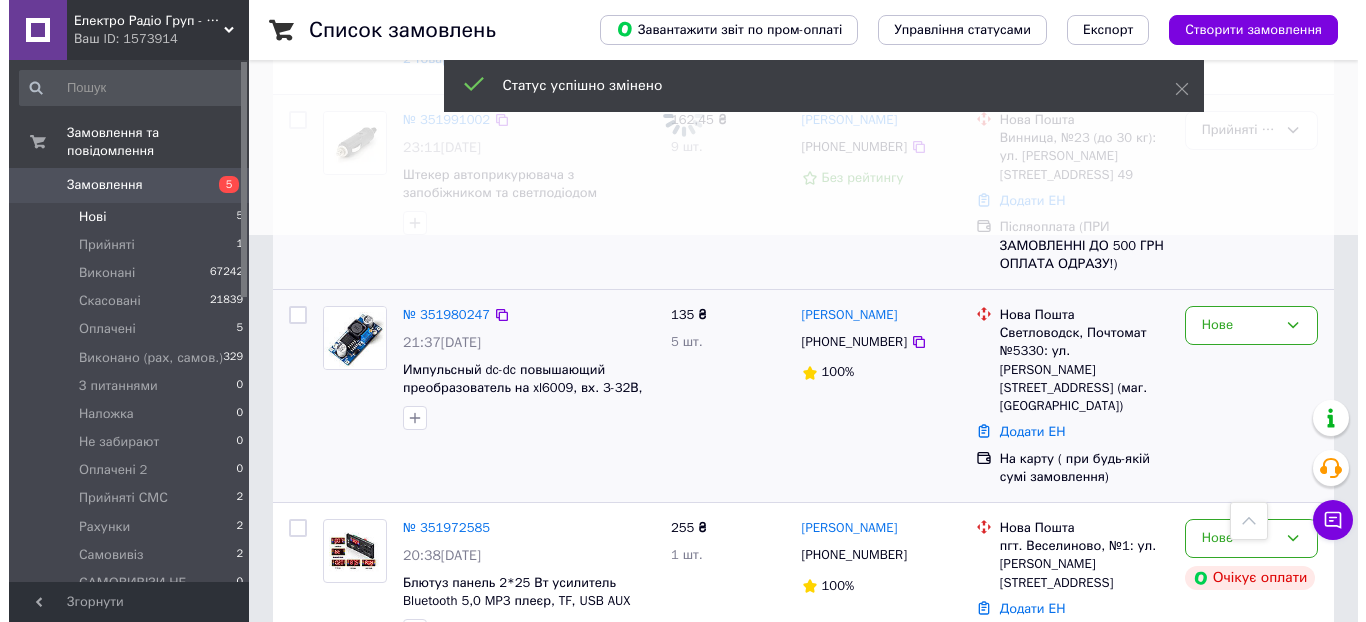 scroll, scrollTop: 564, scrollLeft: 0, axis: vertical 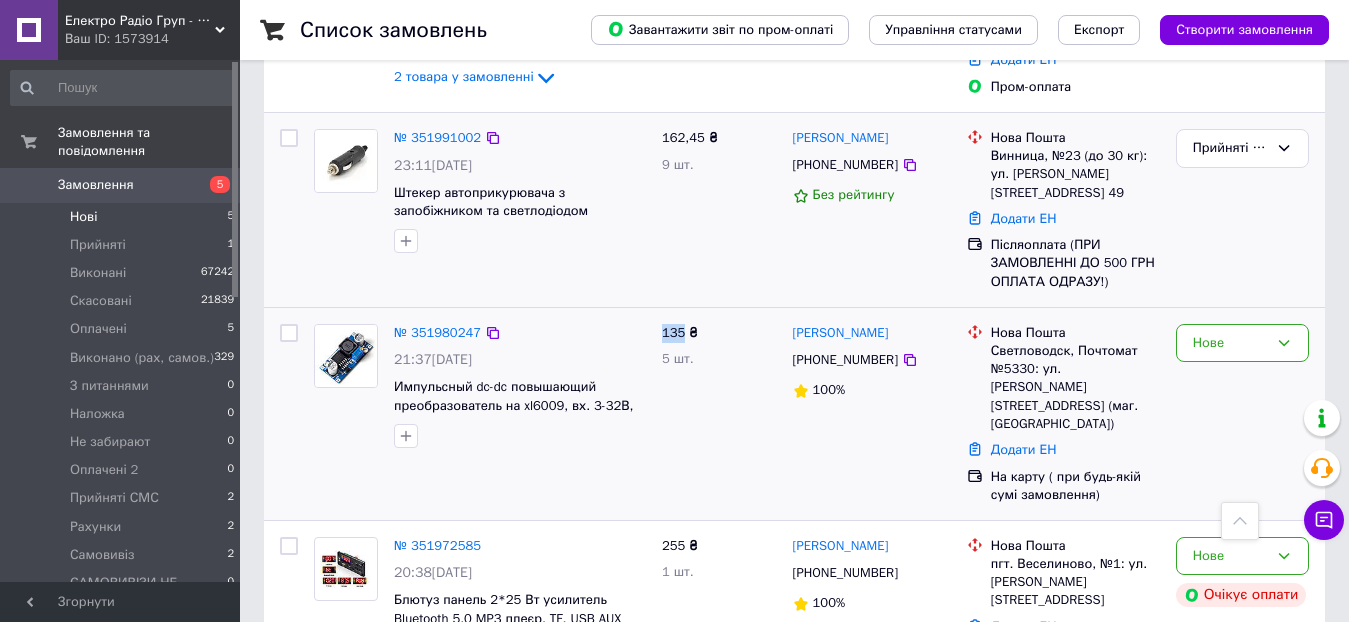 drag, startPoint x: 659, startPoint y: 288, endPoint x: 684, endPoint y: 297, distance: 26.57066 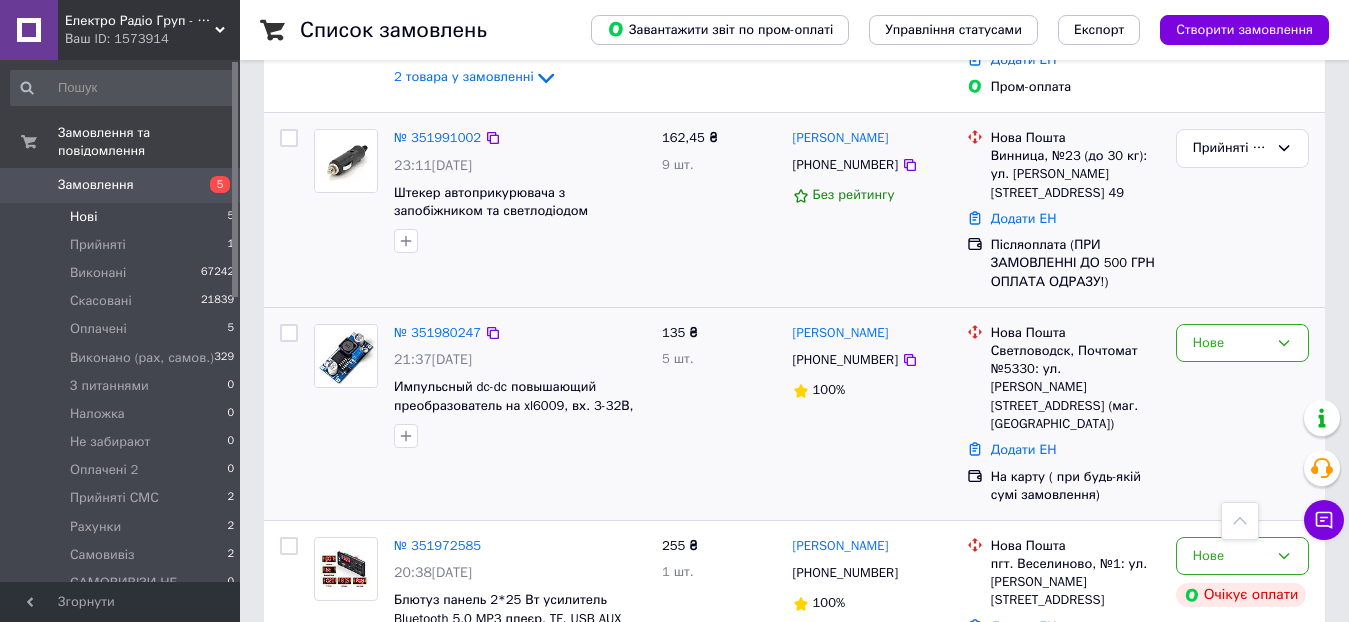 click on "[PHONE_NUMBER]" at bounding box center (845, 359) 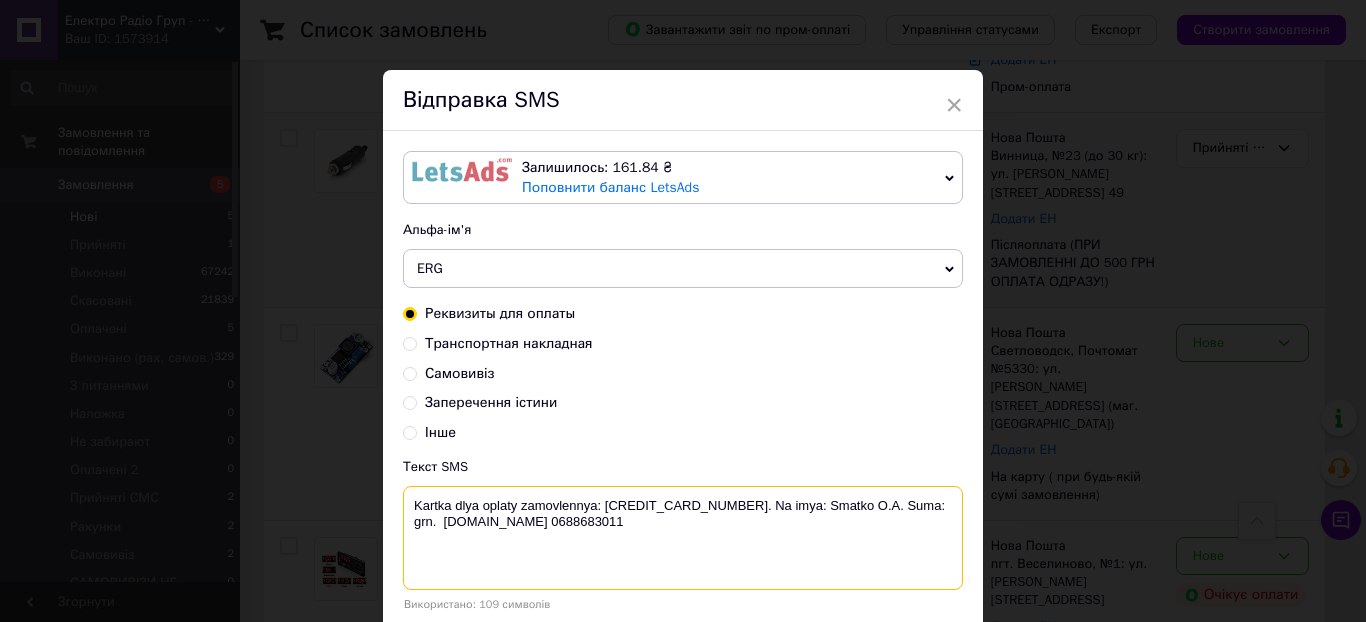paste on "135" 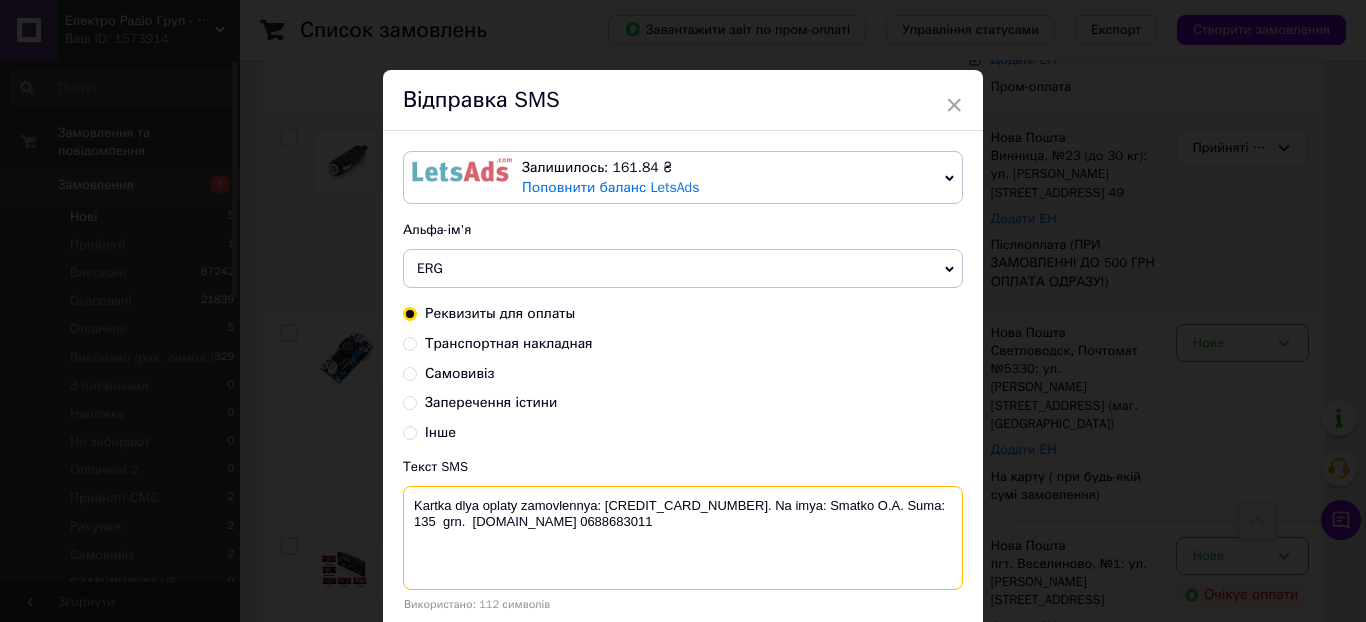 scroll, scrollTop: 100, scrollLeft: 0, axis: vertical 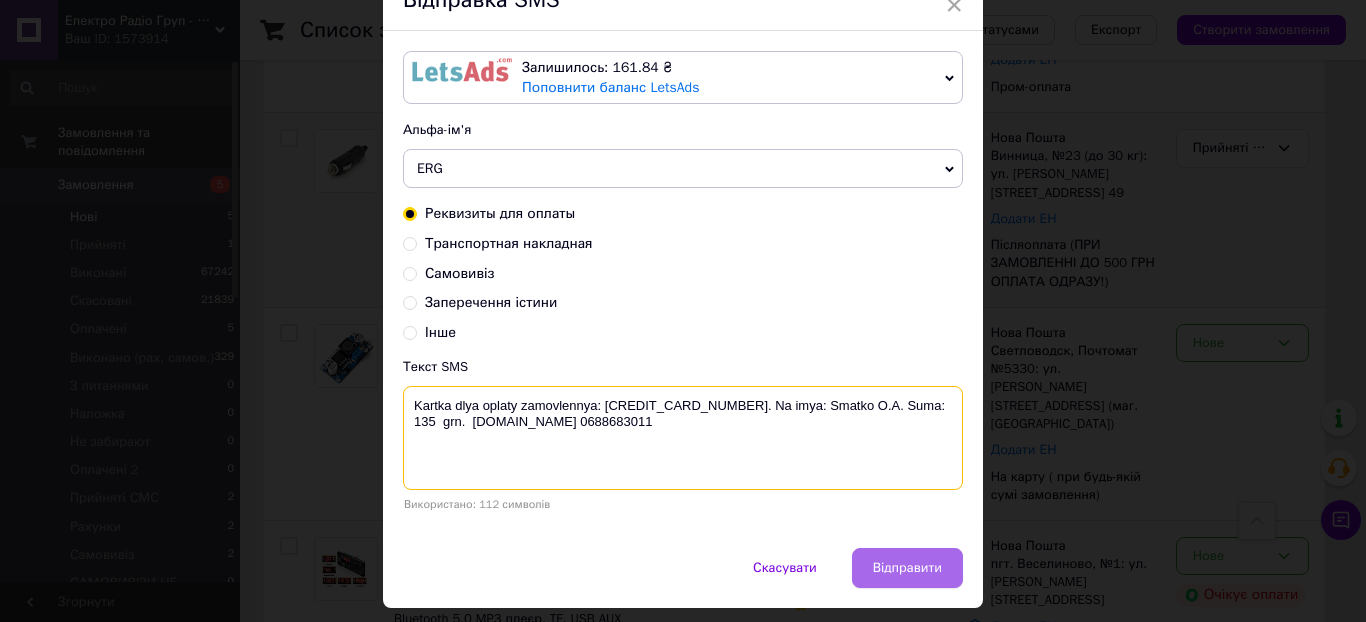 type on "Kartka dlya oplaty zamovlennya: [CREDIT_CARD_NUMBER]. Na imya: Smatko O.A. Suma: 135  grn.  [DOMAIN_NAME] 0688683011" 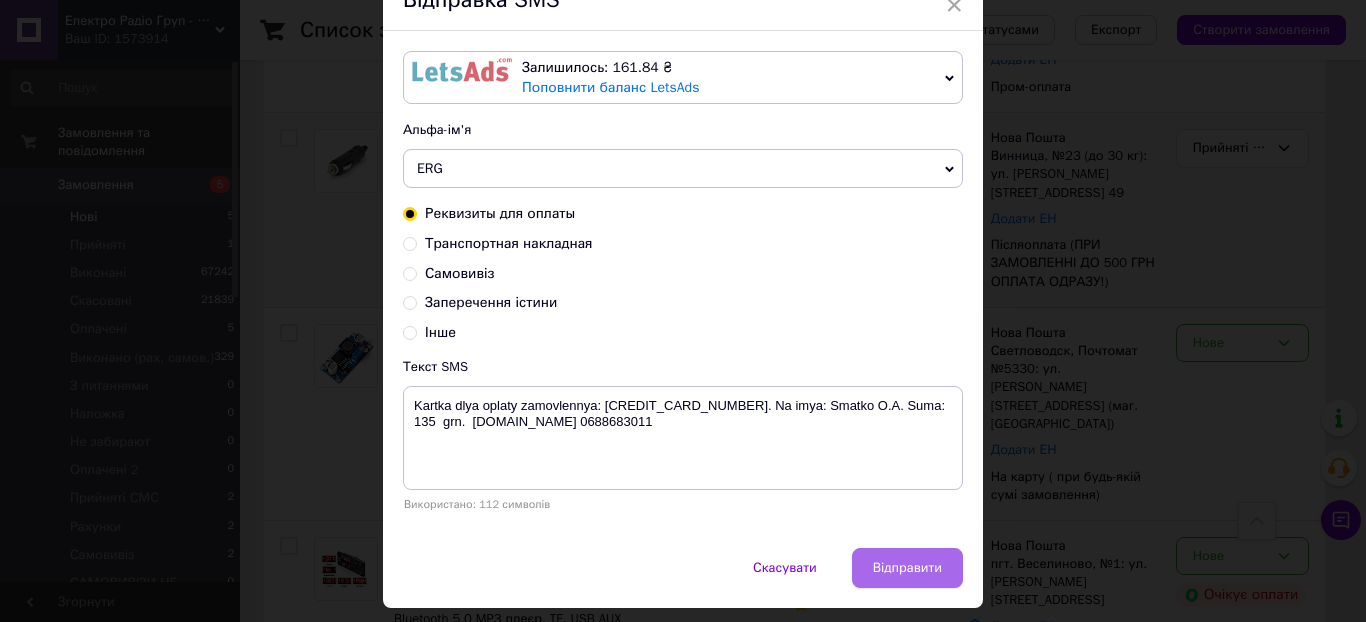 click on "Відправити" at bounding box center (907, 568) 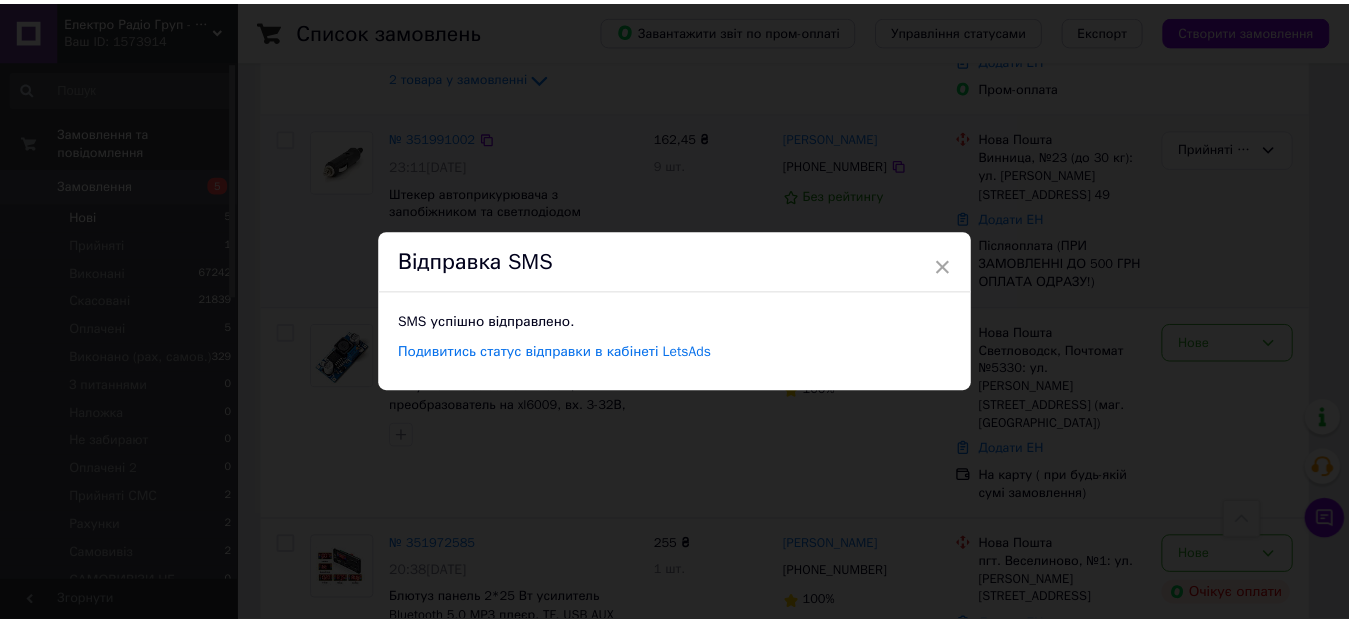 scroll, scrollTop: 0, scrollLeft: 0, axis: both 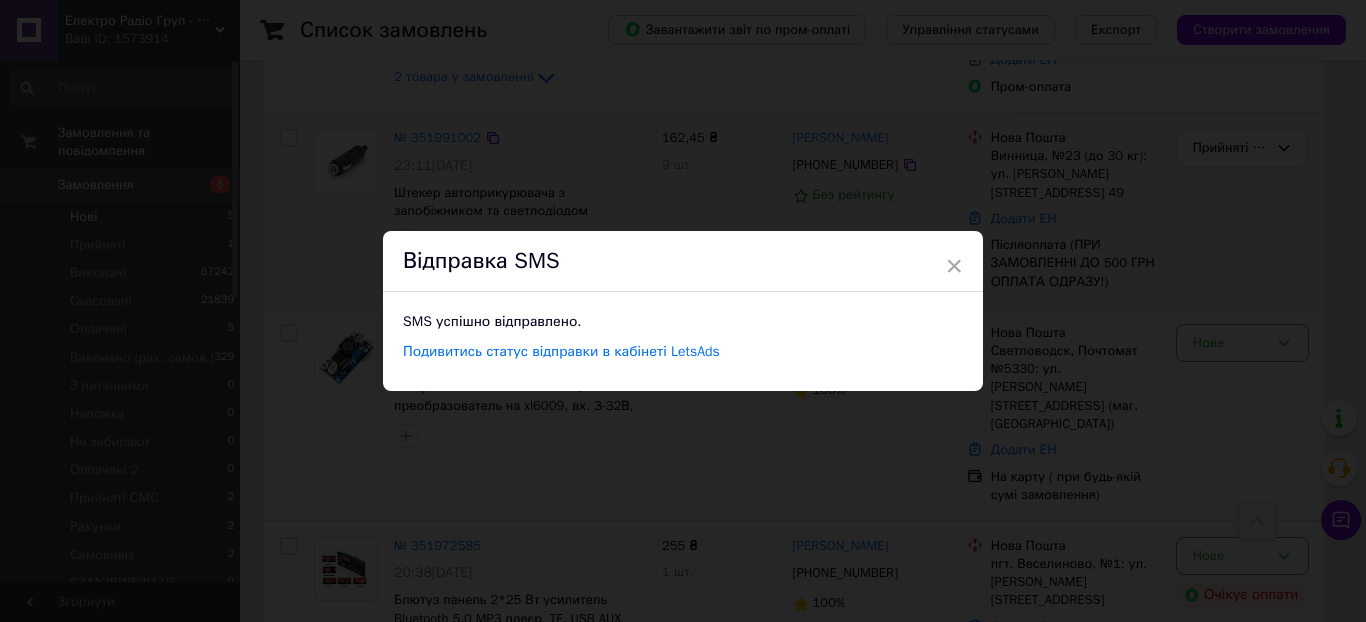 click on "× Відправка SMS SMS успішно відправлено. Подивитись статус відправки в кабінеті LetsAds" at bounding box center (683, 311) 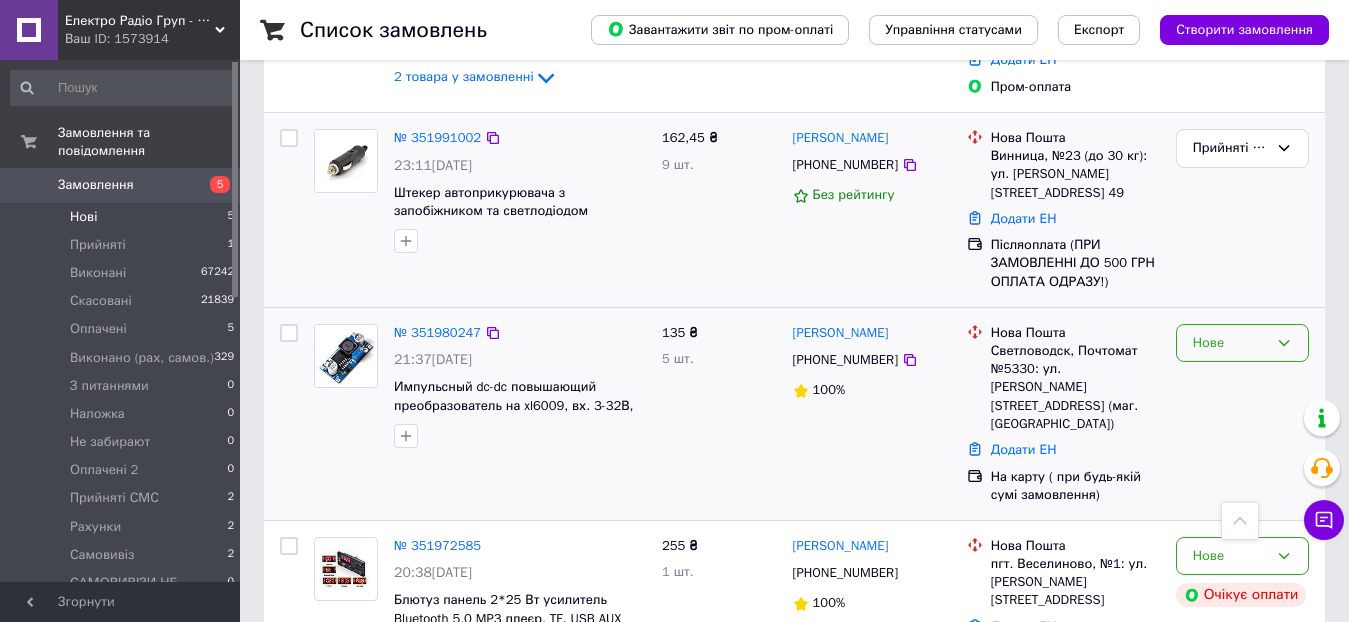 click on "Нове" at bounding box center (1242, 343) 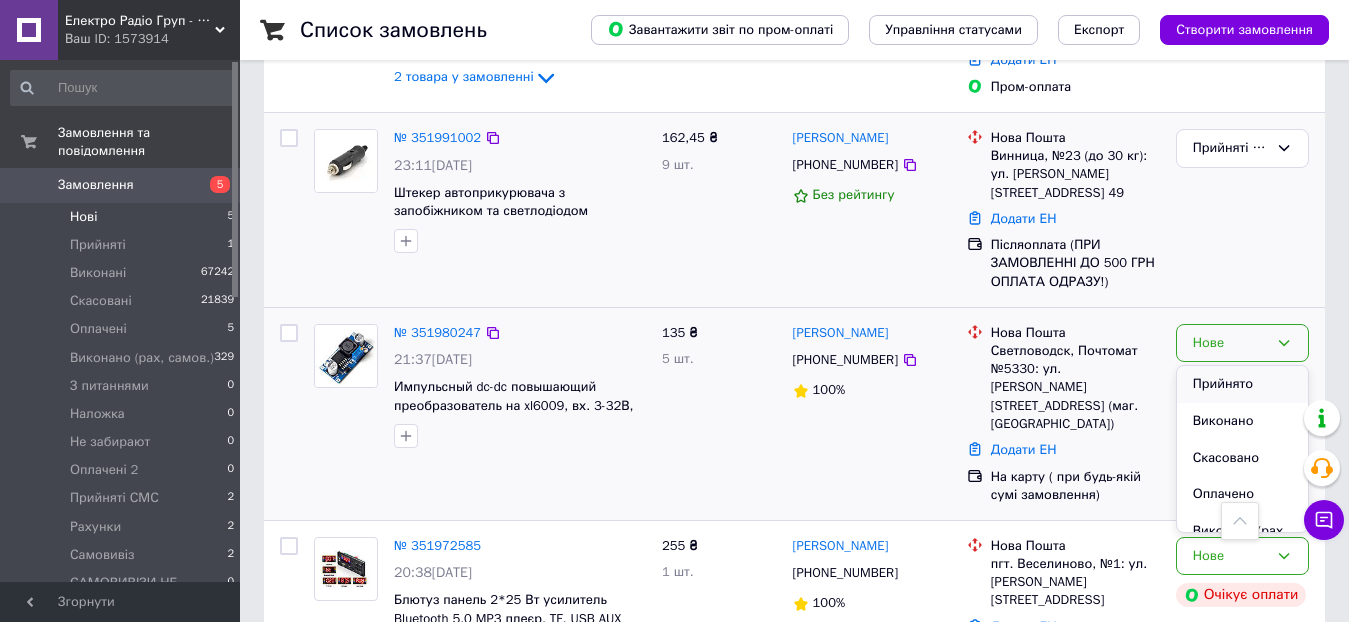 click on "Прийнято" at bounding box center [1242, 384] 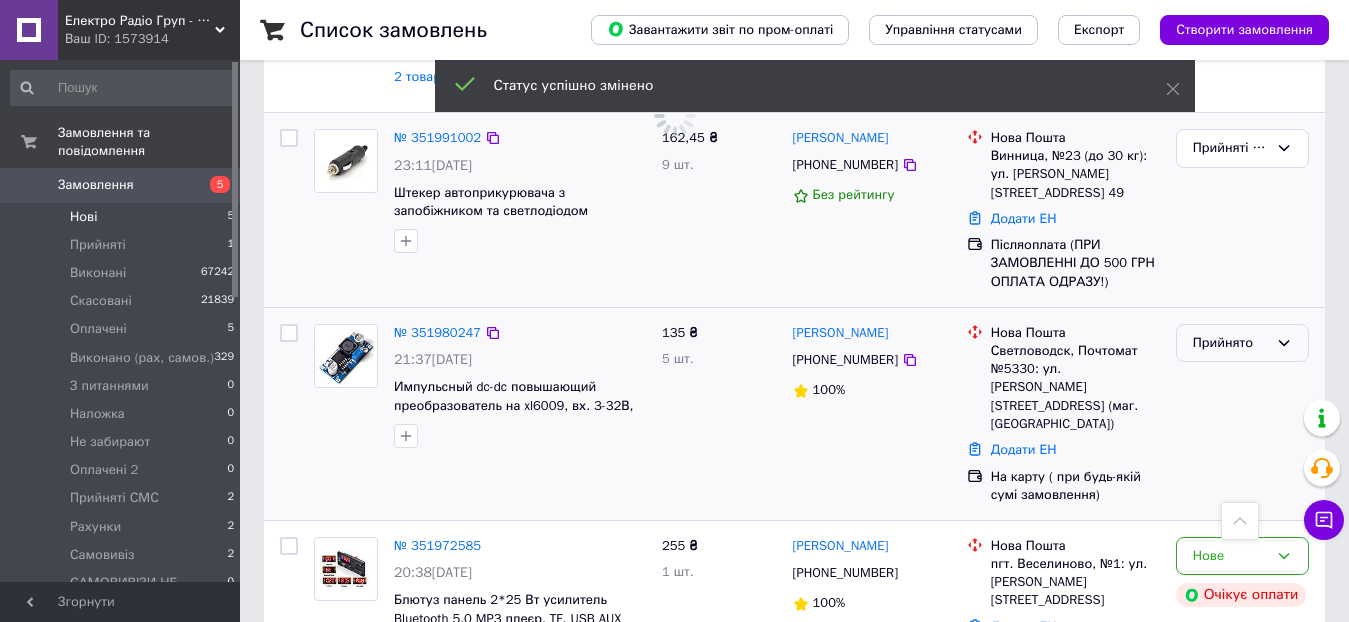 click on "Прийнято" at bounding box center (1242, 343) 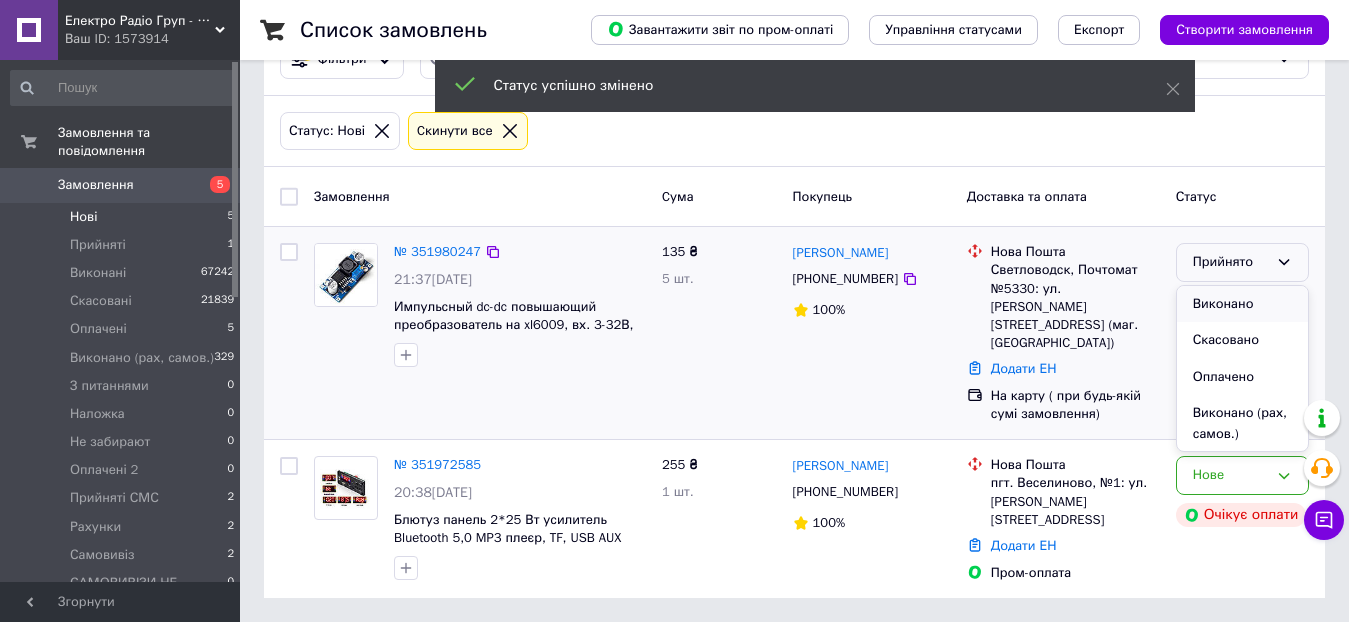scroll, scrollTop: 22, scrollLeft: 0, axis: vertical 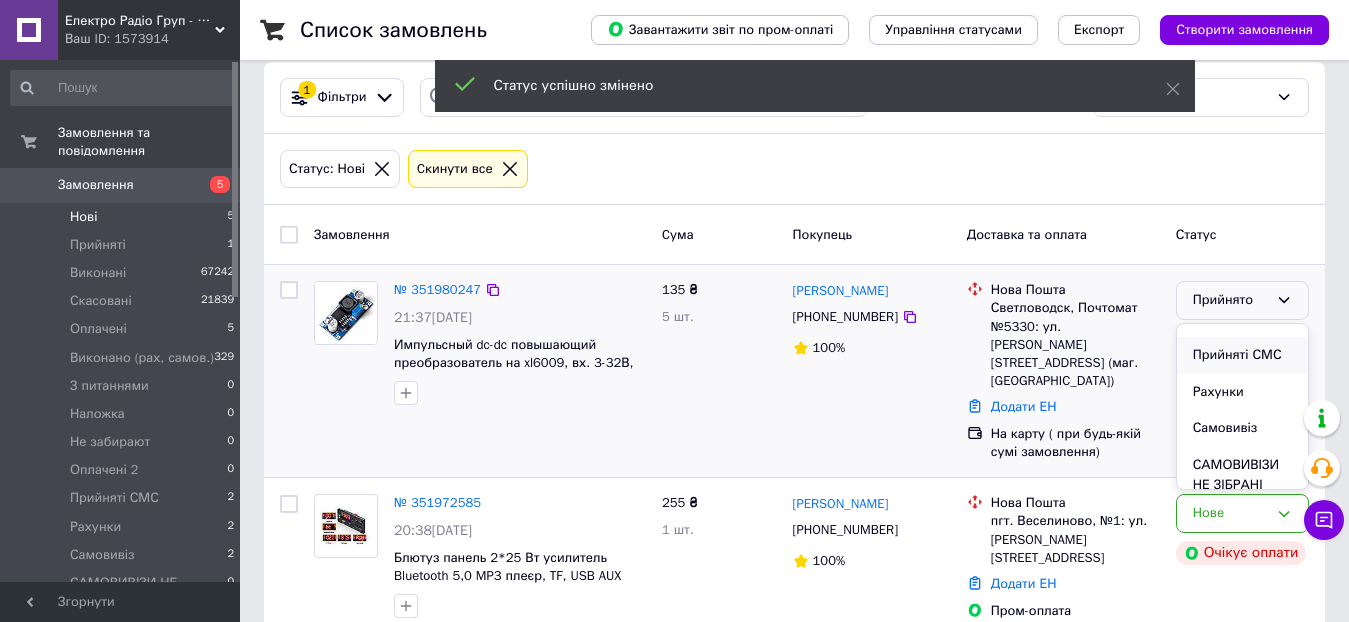 click on "Прийняті СМС" at bounding box center (1242, 355) 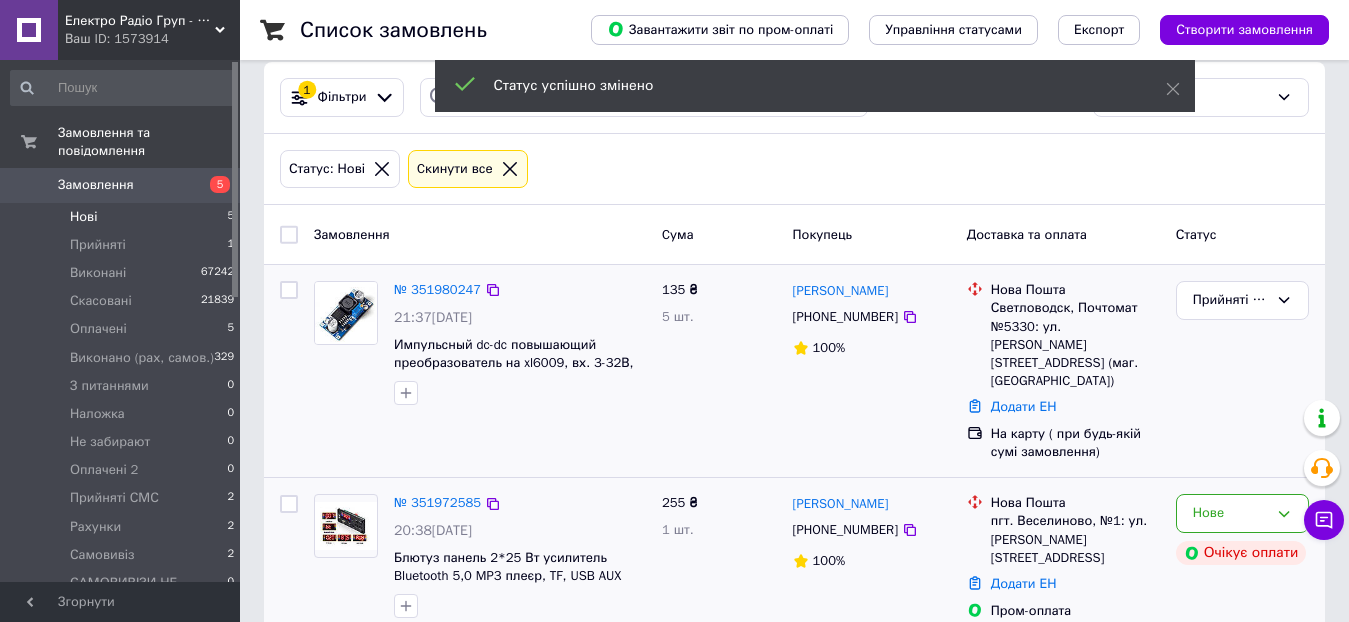 click on "[PHONE_NUMBER]" at bounding box center (845, 529) 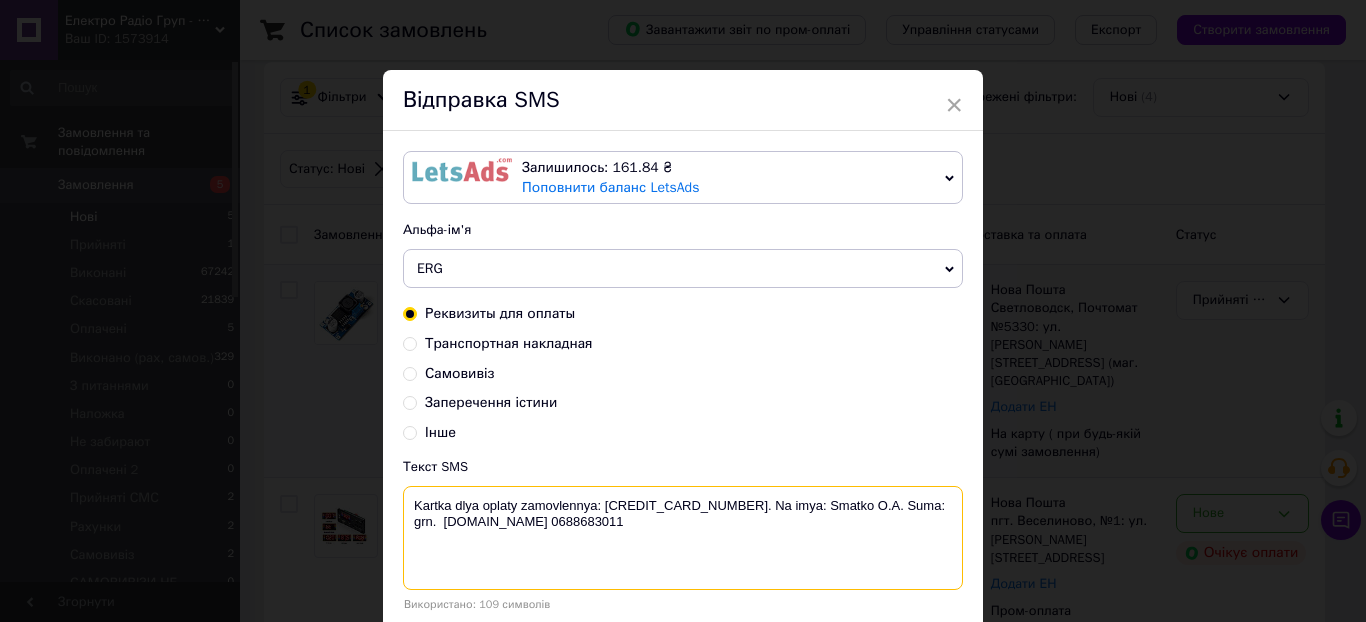click on "Kartka dlya oplaty zamovlennya: [CREDIT_CARD_NUMBER]. Na imya: Smatko O.A. Suma:   grn.  [DOMAIN_NAME] 0688683011" at bounding box center (683, 538) 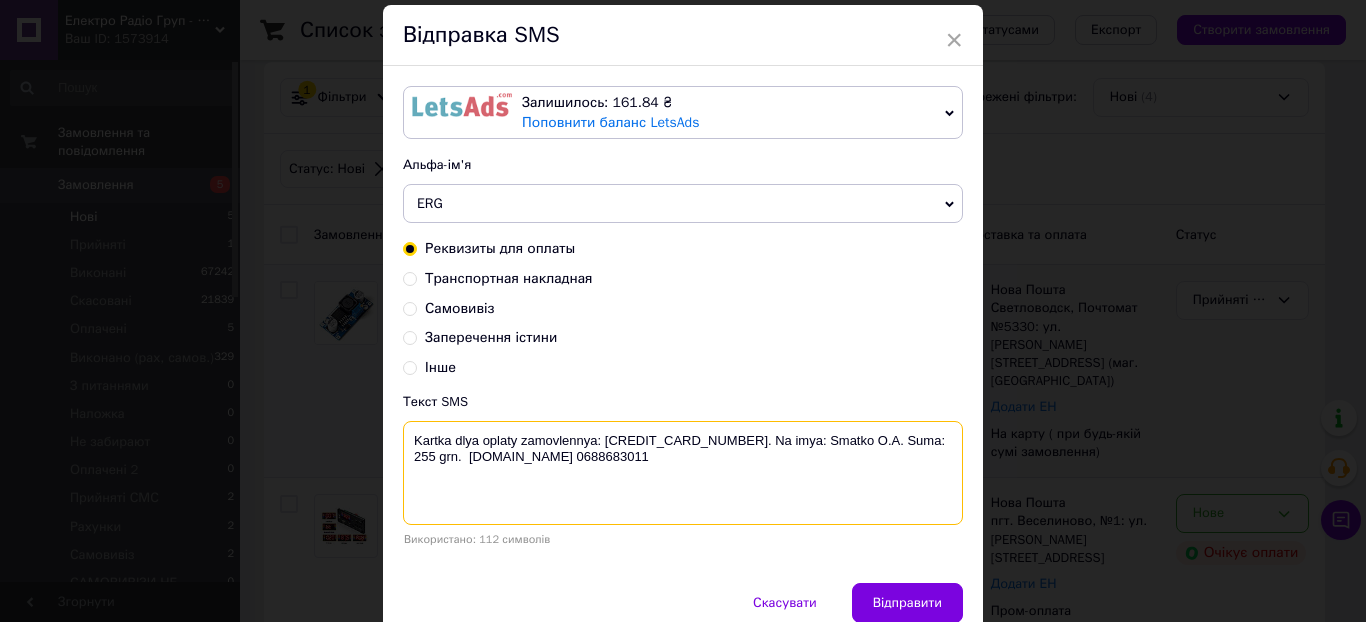 scroll, scrollTop: 100, scrollLeft: 0, axis: vertical 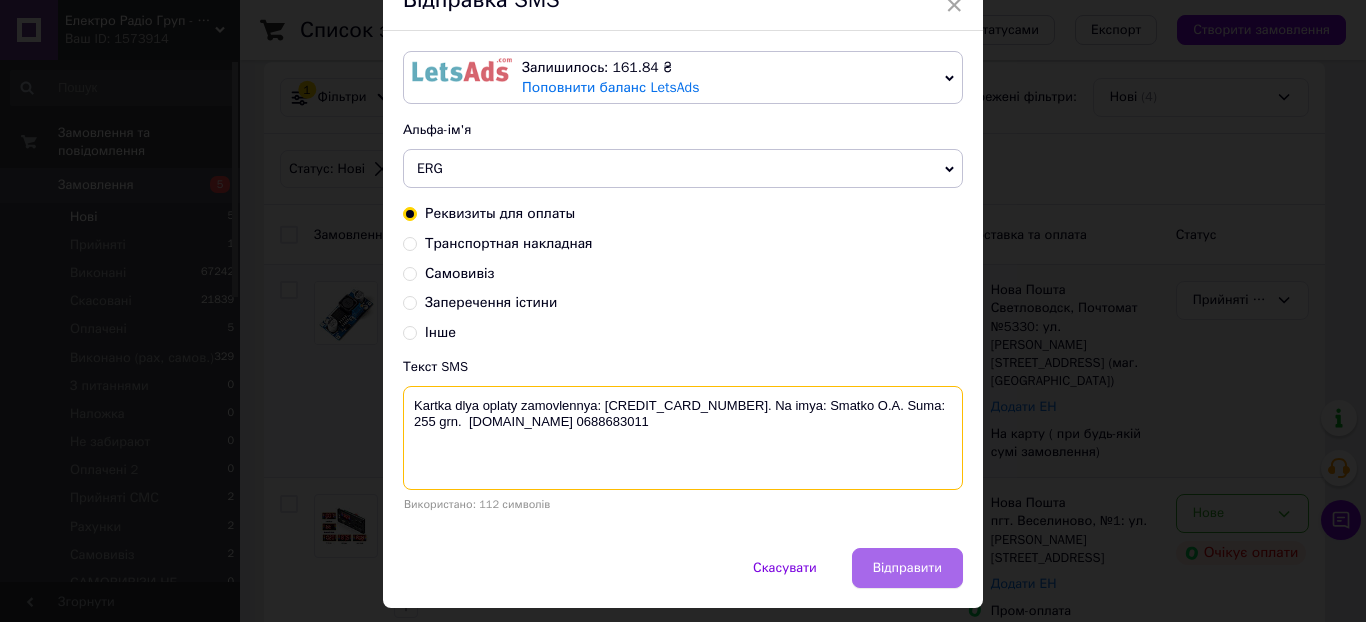 type on "Kartka dlya oplaty zamovlennya: [CREDIT_CARD_NUMBER]. Na imya: Smatko O.A. Suma:  255 grn.  [DOMAIN_NAME] 0688683011" 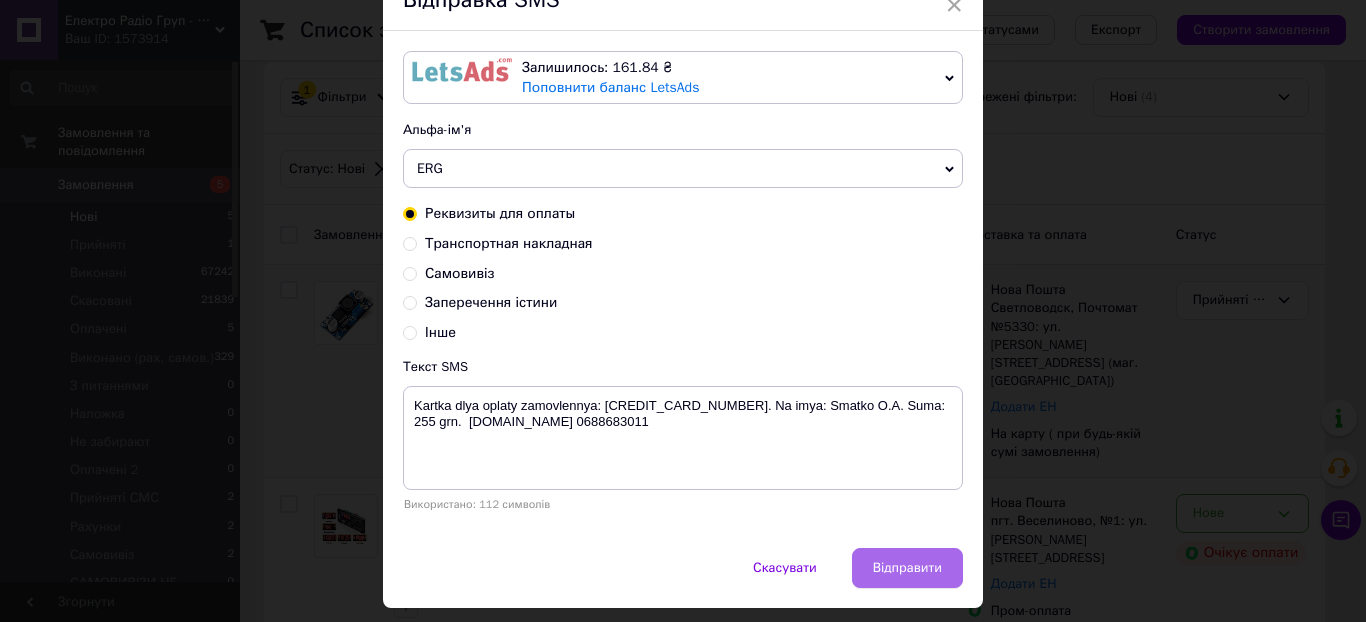 click on "Відправити" at bounding box center [907, 568] 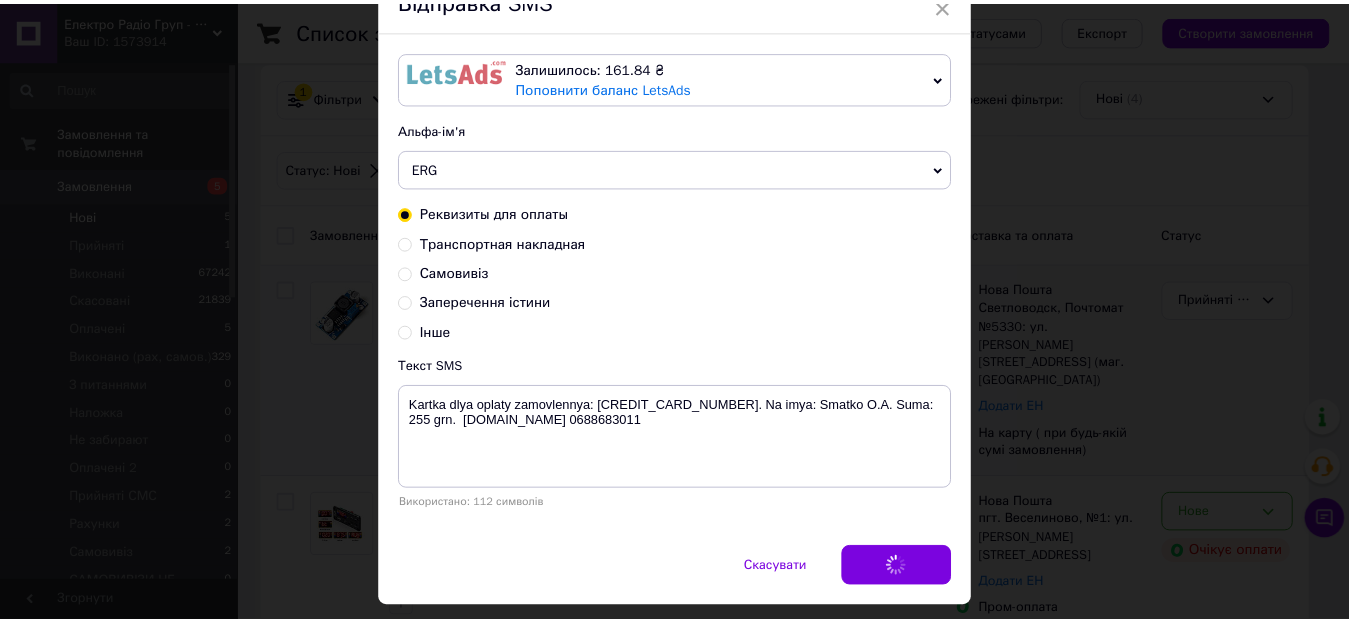 scroll, scrollTop: 0, scrollLeft: 0, axis: both 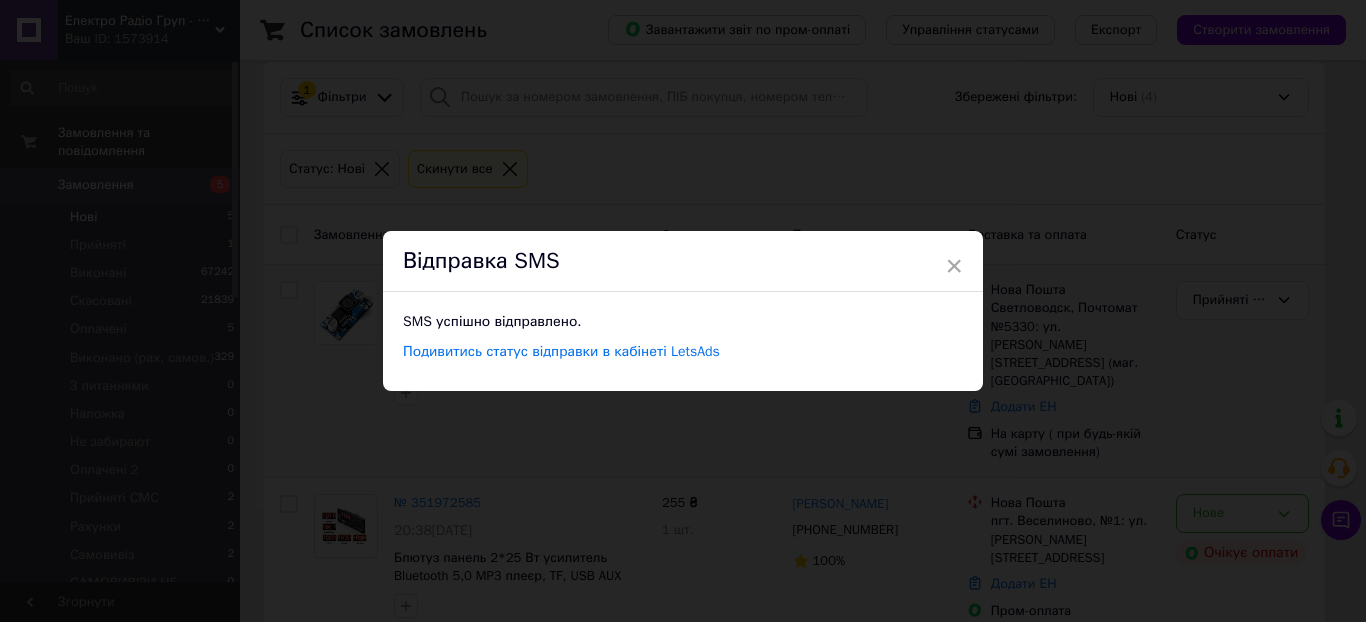 click on "× Відправка SMS SMS успішно відправлено. Подивитись статус відправки в кабінеті LetsAds" at bounding box center [683, 311] 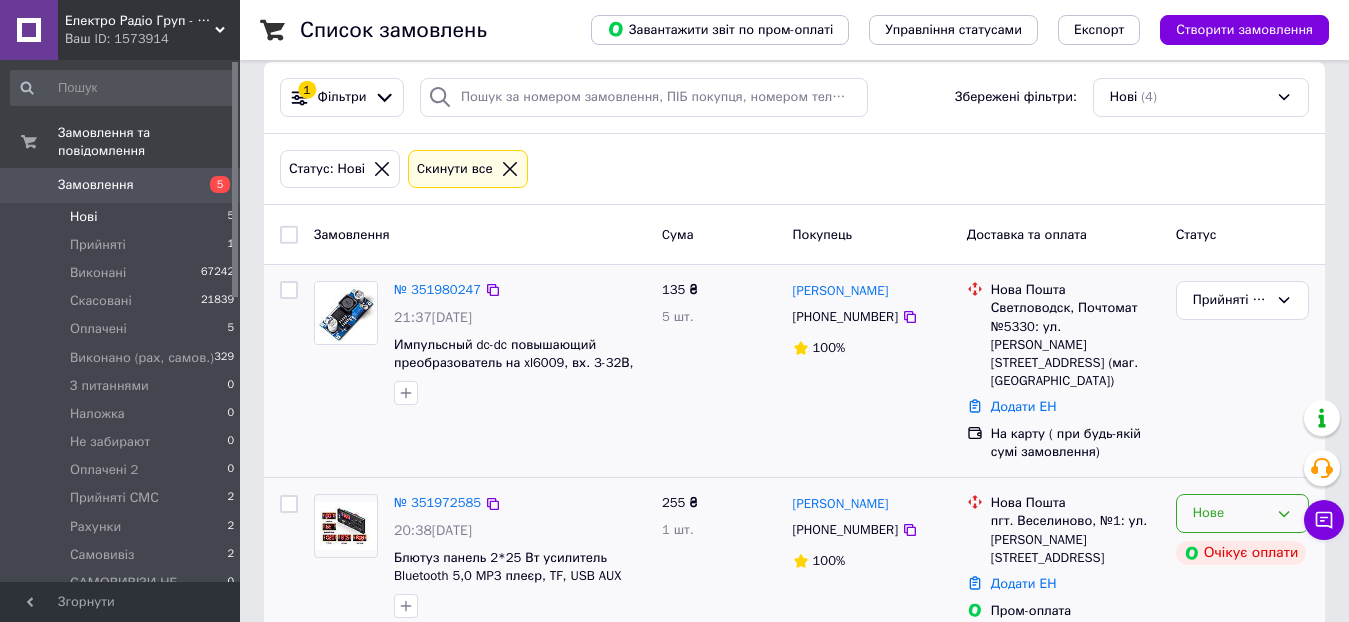 click on "Нове" at bounding box center (1230, 513) 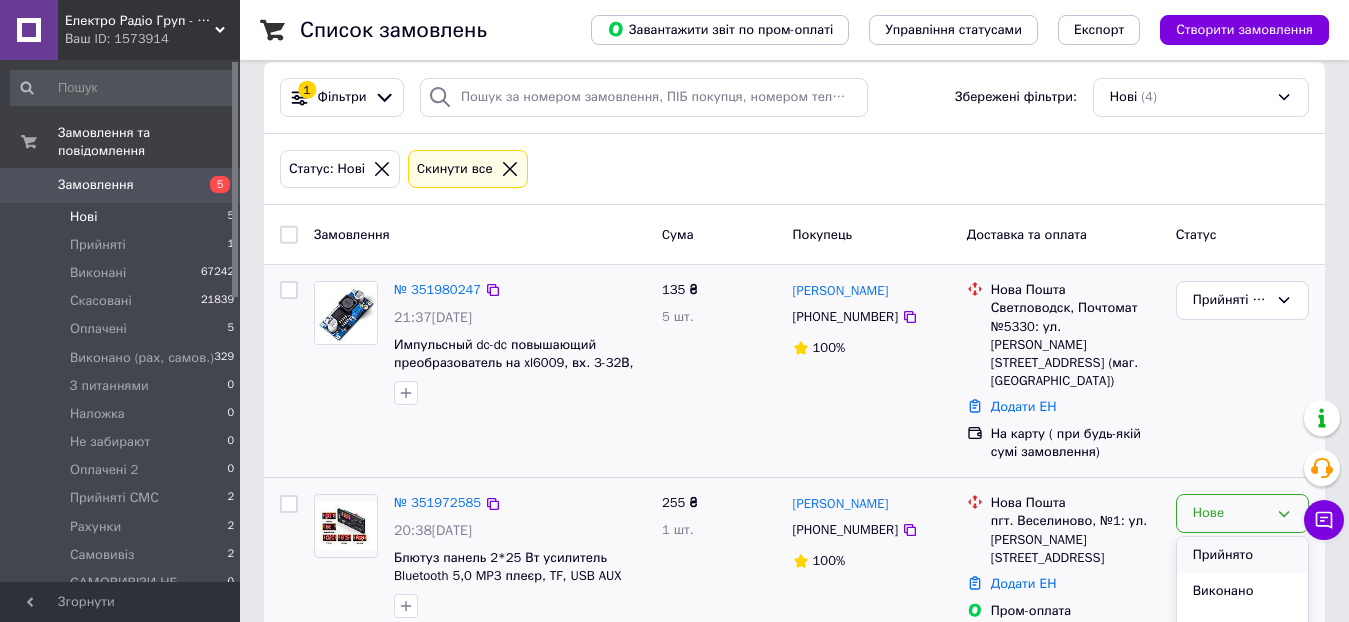 click on "Прийнято" at bounding box center (1242, 555) 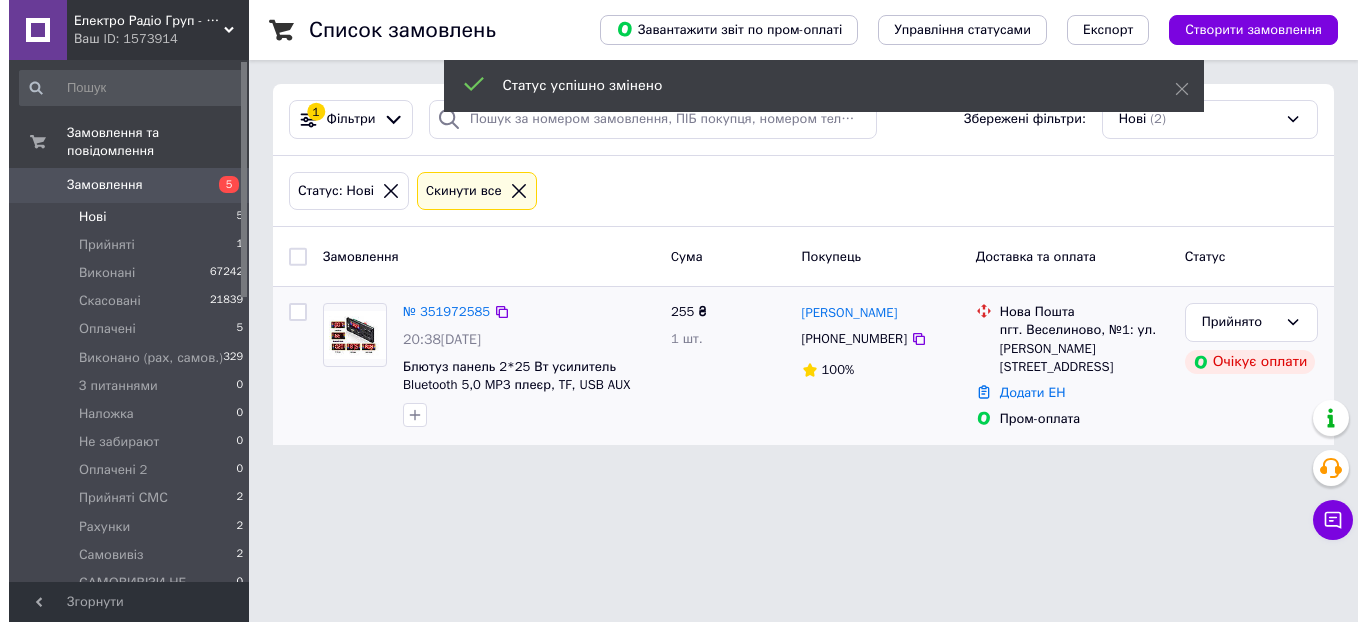 scroll, scrollTop: 0, scrollLeft: 0, axis: both 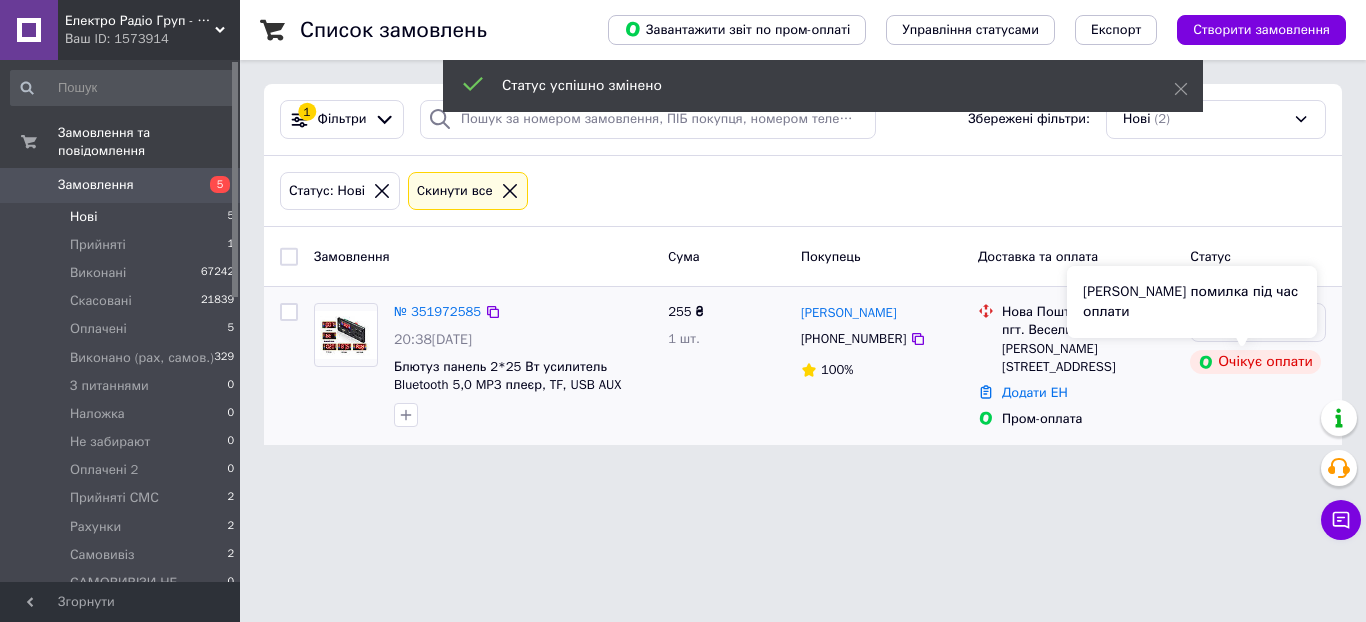 click on "[PERSON_NAME] помилка під час оплати" at bounding box center [1192, 302] 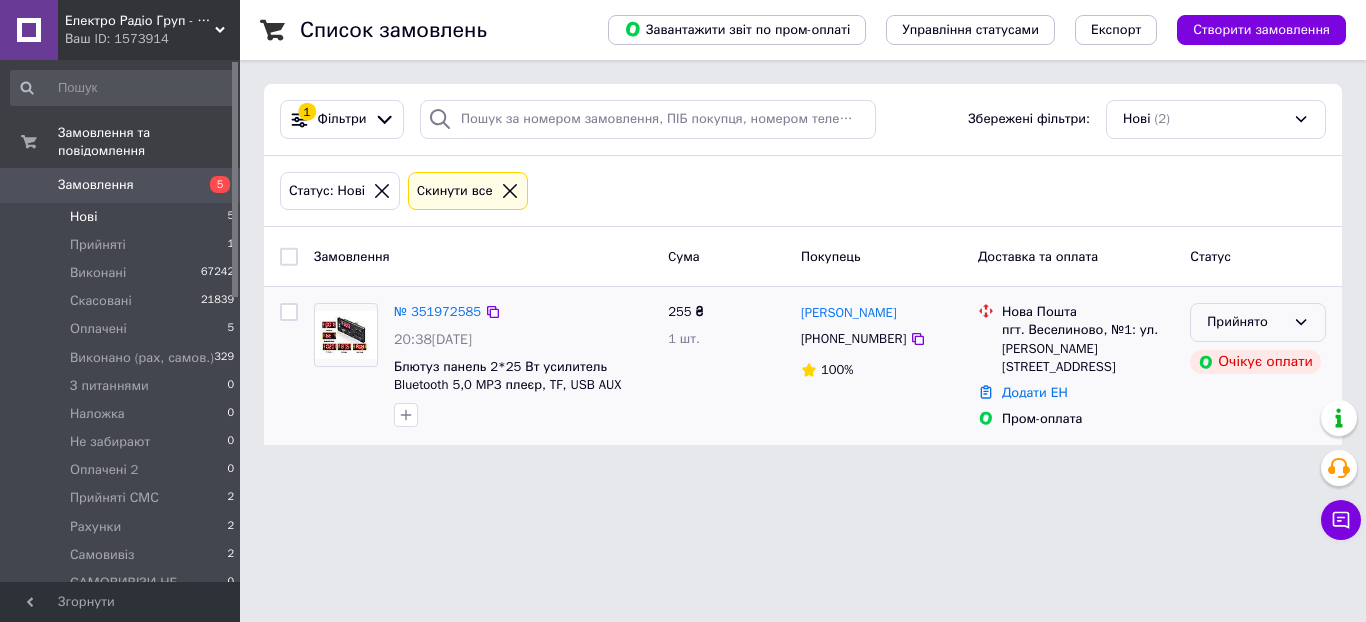 click on "Прийнято" at bounding box center [1258, 322] 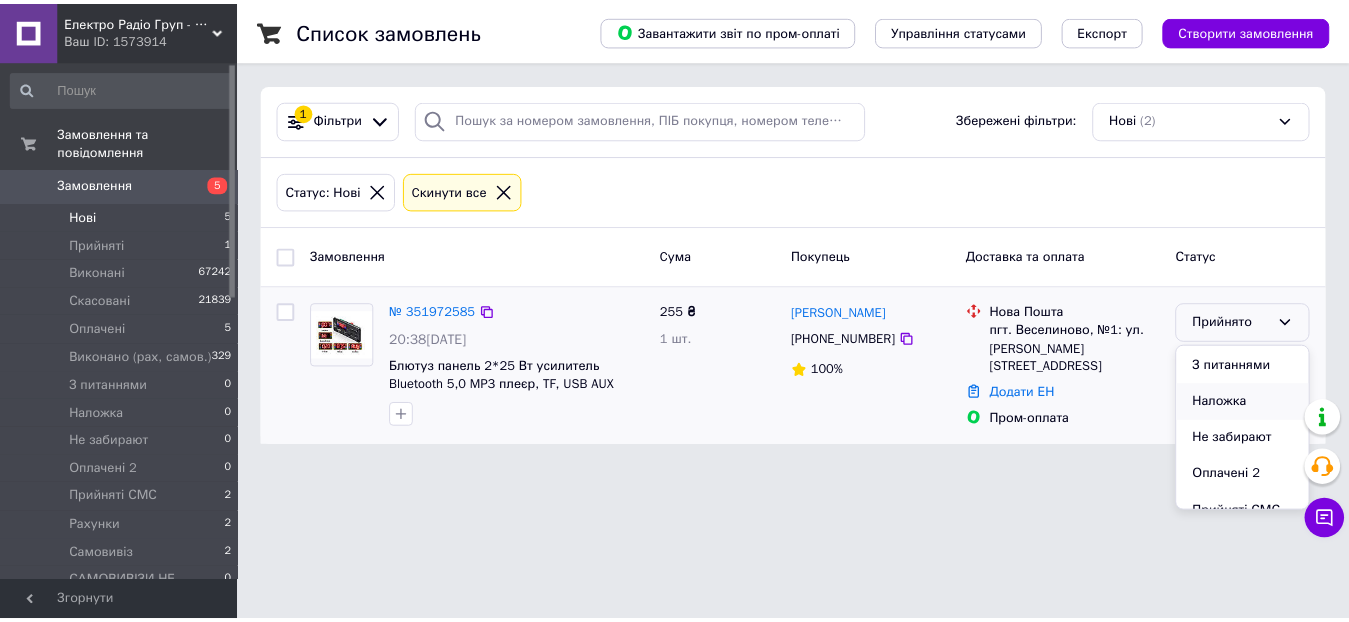 scroll, scrollTop: 200, scrollLeft: 0, axis: vertical 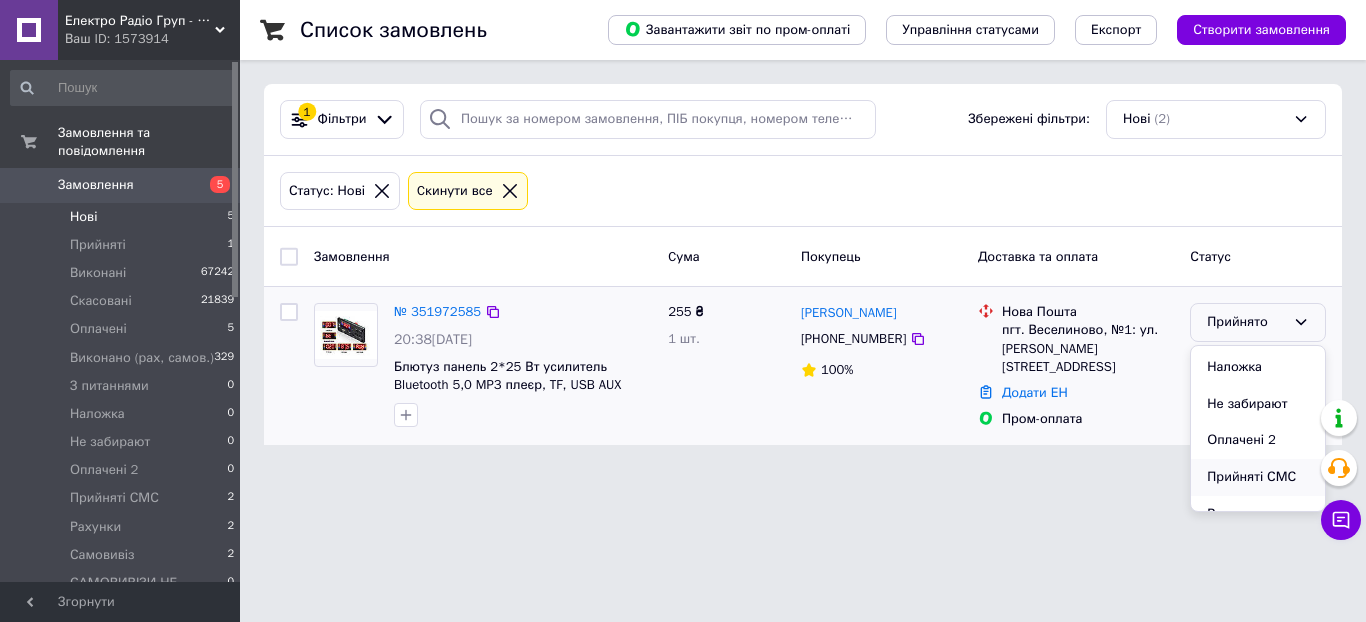 click on "Прийняті СМС" at bounding box center [1258, 477] 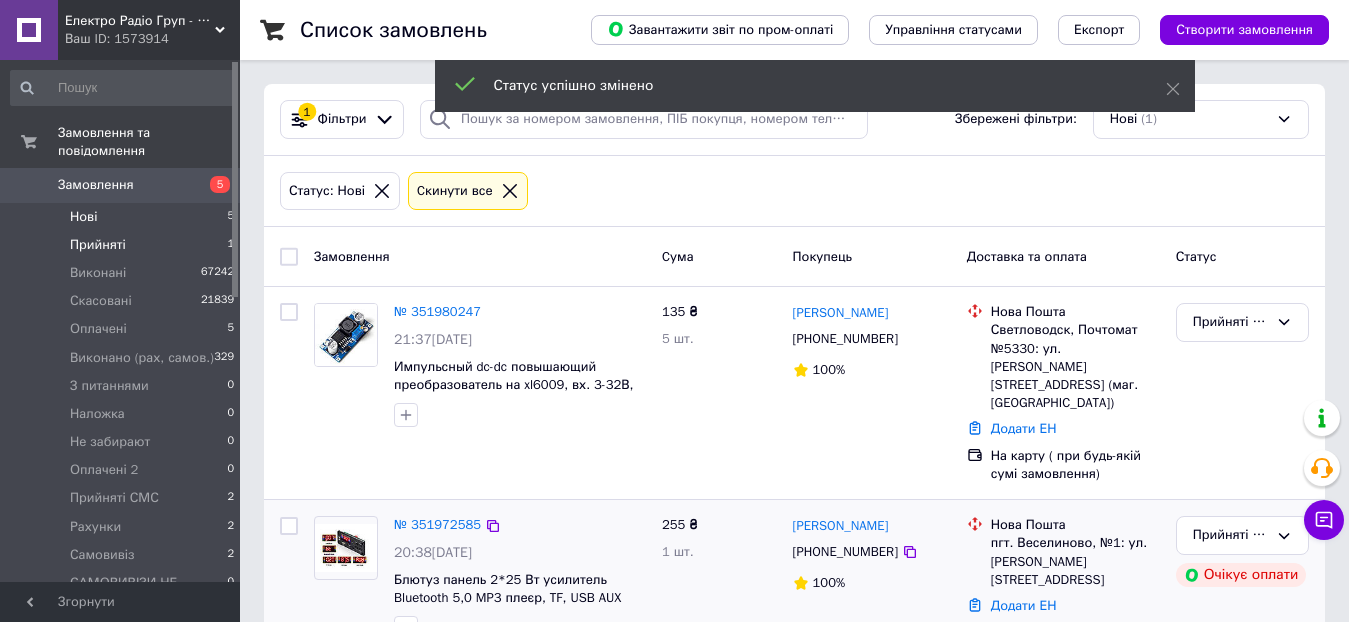click on "Прийняті" at bounding box center (98, 245) 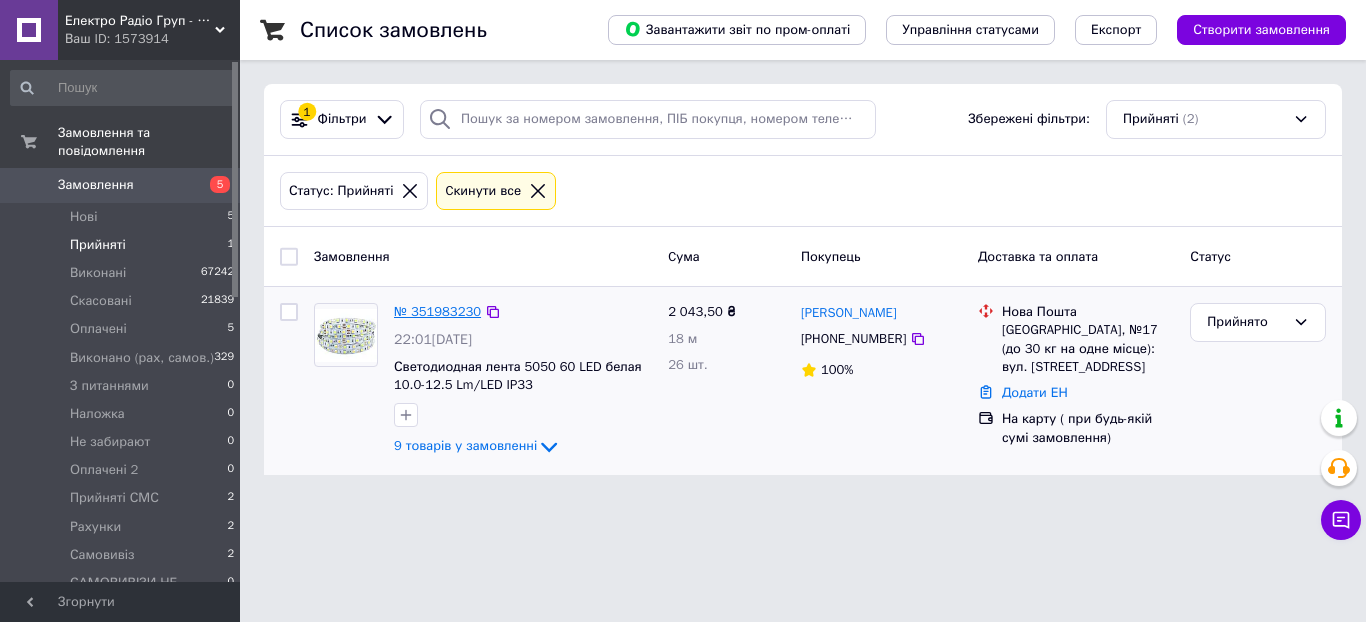 click on "№ 351983230" at bounding box center (437, 311) 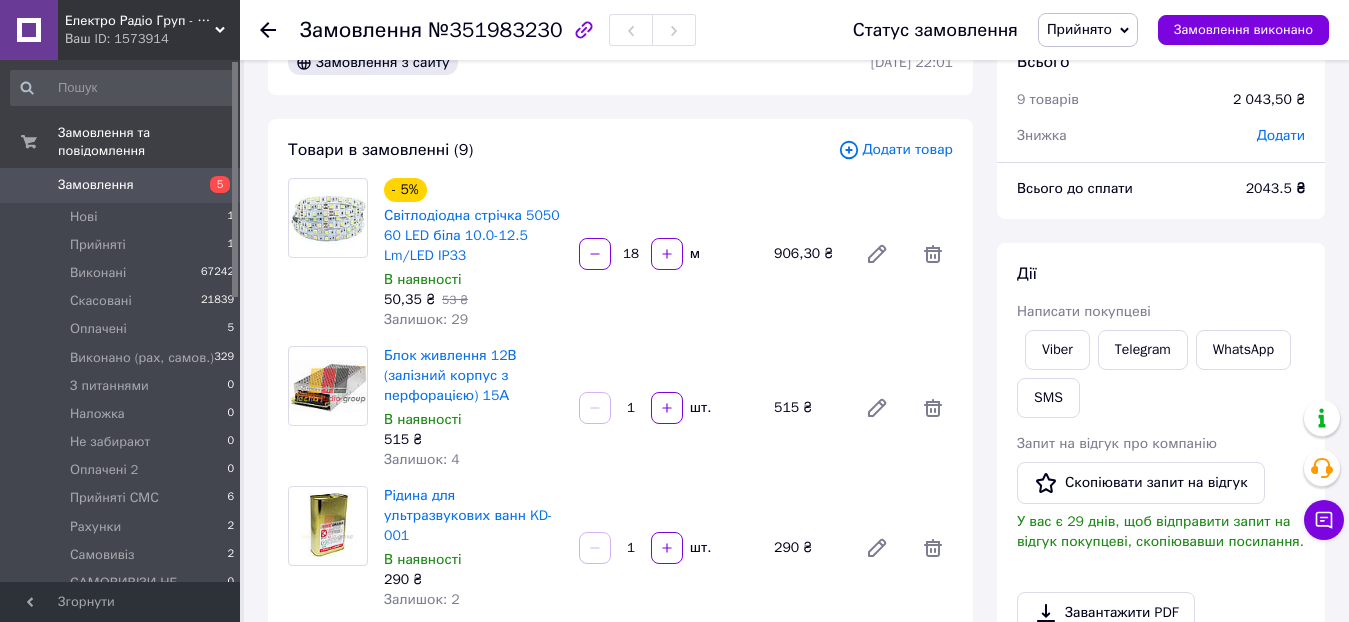 scroll, scrollTop: 0, scrollLeft: 0, axis: both 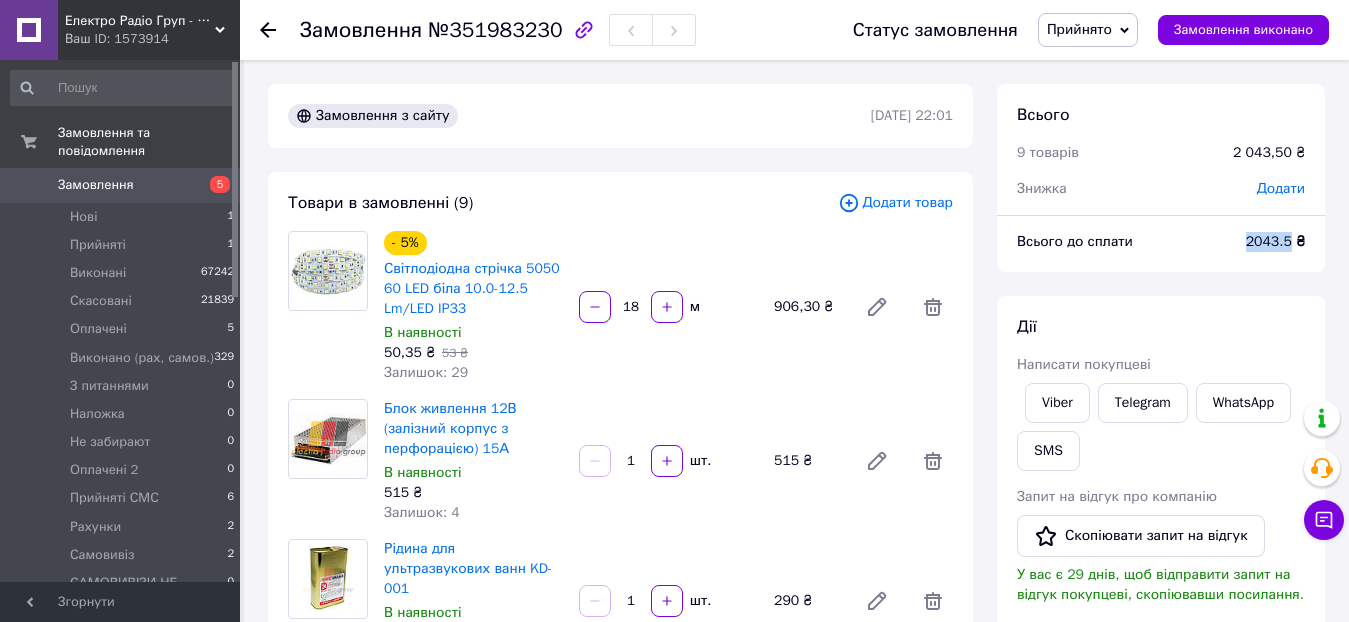 drag, startPoint x: 1247, startPoint y: 246, endPoint x: 1294, endPoint y: 244, distance: 47.042534 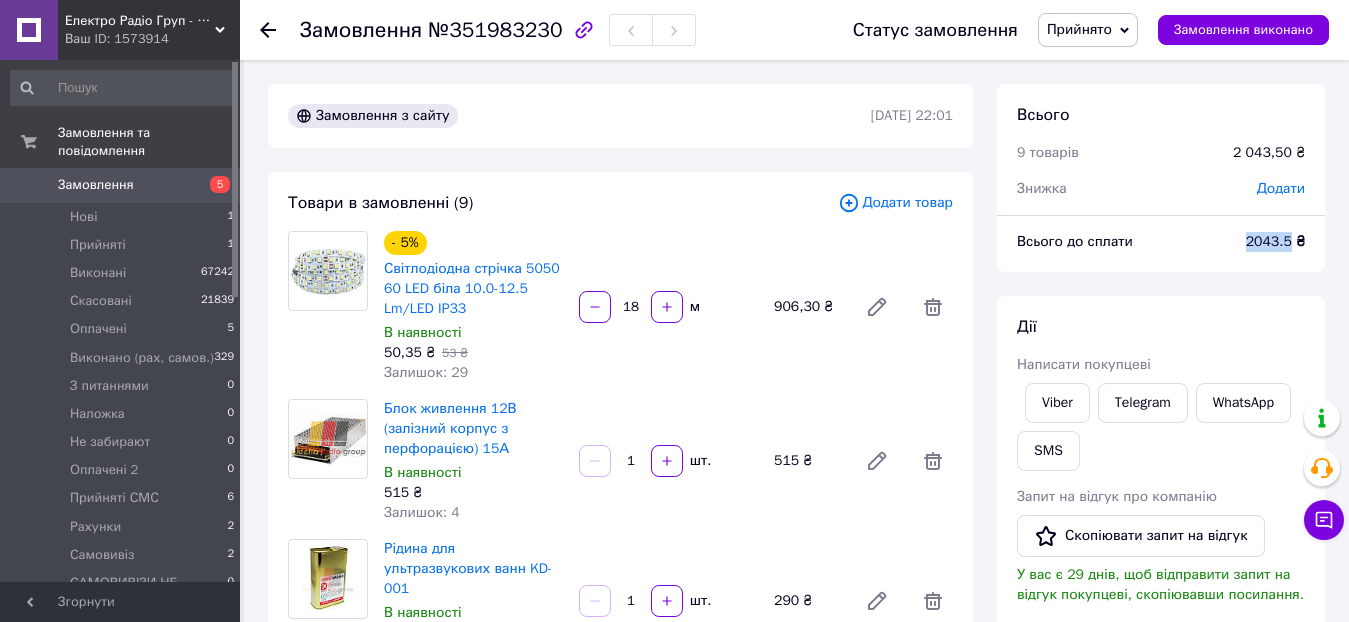 copy on "2043.5" 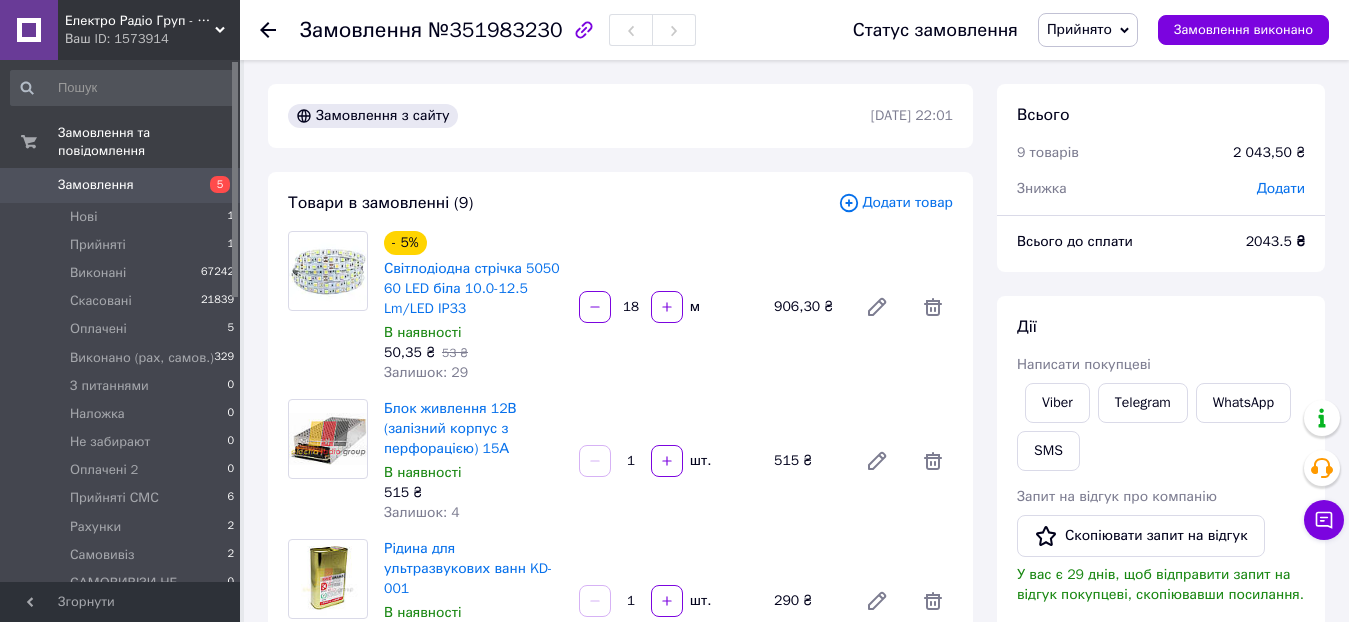 click on "Всього 9 товарів 2 043,50 ₴ Знижка Додати Всього до сплати 2043.5 ₴ Дії Написати покупцеві Viber Telegram WhatsApp SMS Запит на відгук про компанію   Скопіювати запит на відгук У вас є 29 днів, щоб відправити запит на відгук покупцеві, скопіювавши посилання.   Завантажити PDF   Друк PDF   Дублювати замовлення Мітки Особисті нотатки, які бачите лише ви. З їх допомогою можна фільтрувати замовлення Примітки Залишилося 300 символів Очистити Зберегти" at bounding box center (1161, 687) 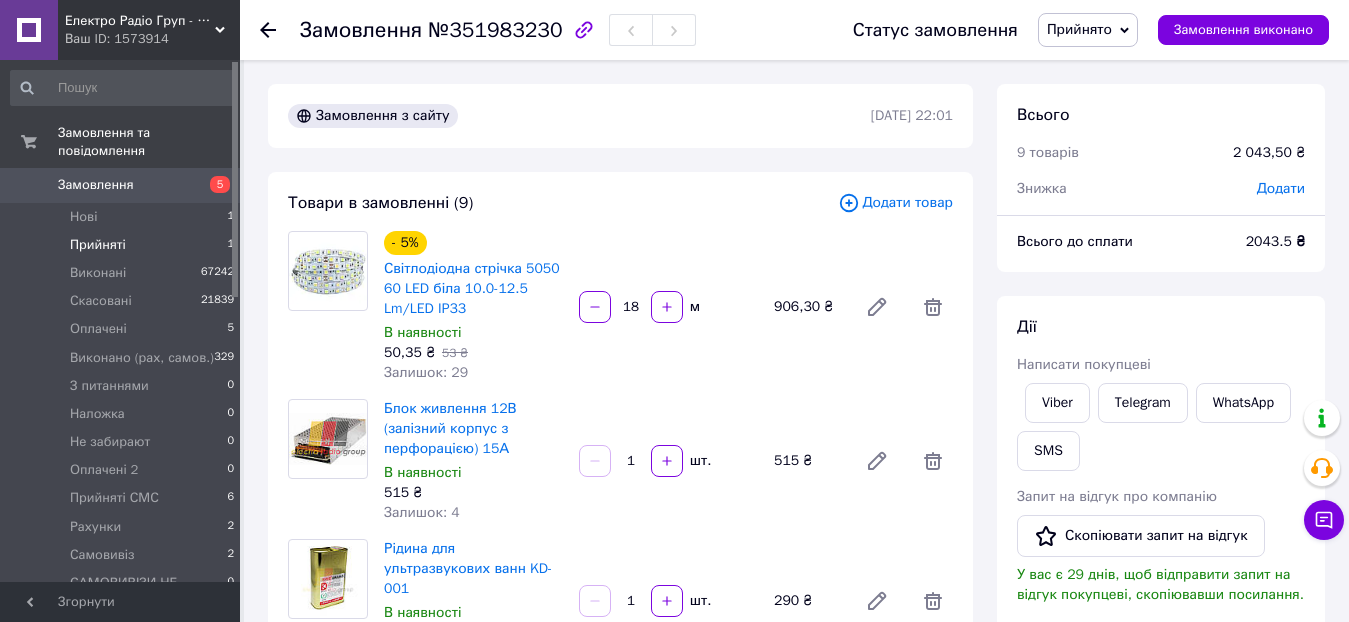click on "Прийняті 1" at bounding box center (123, 245) 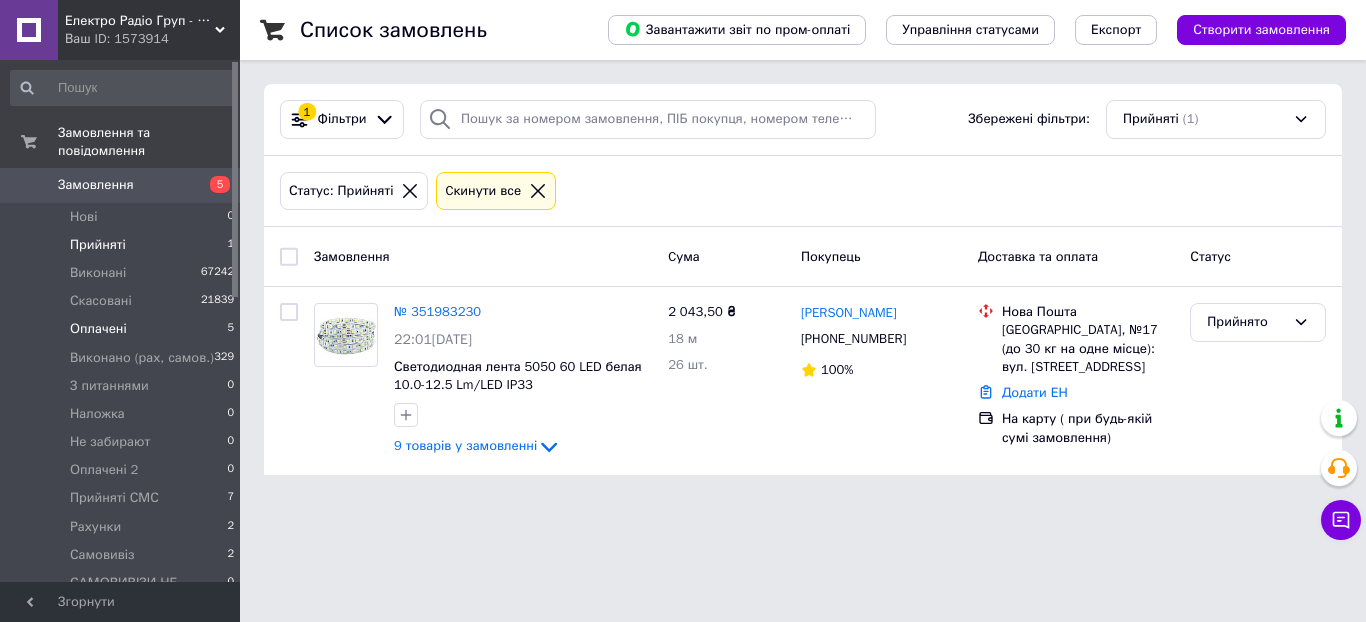 click on "Оплачені 5" at bounding box center (123, 329) 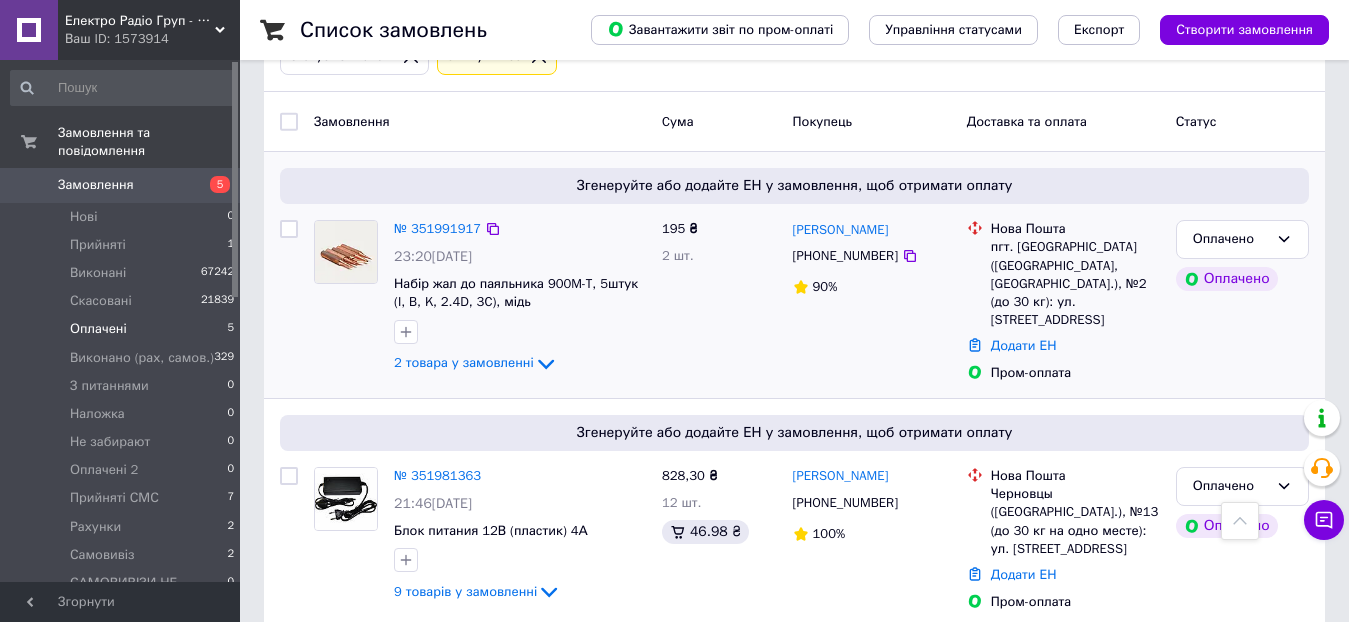 scroll, scrollTop: 129, scrollLeft: 0, axis: vertical 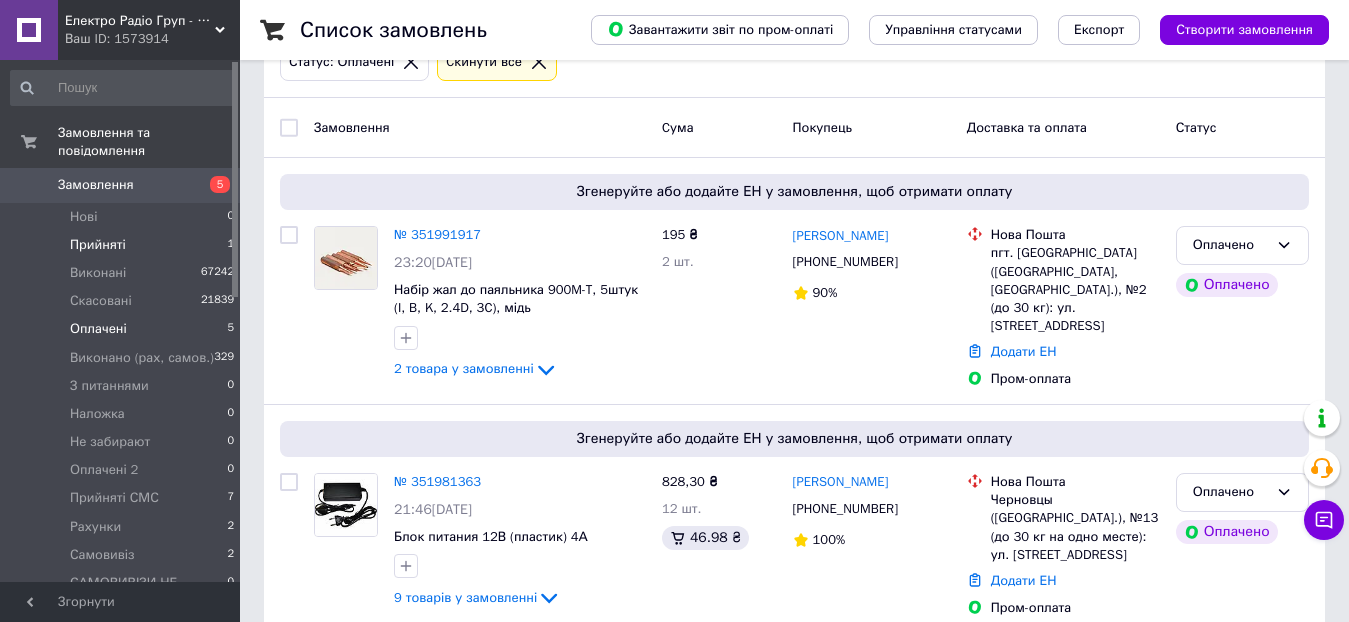 click on "Прийняті" at bounding box center [98, 245] 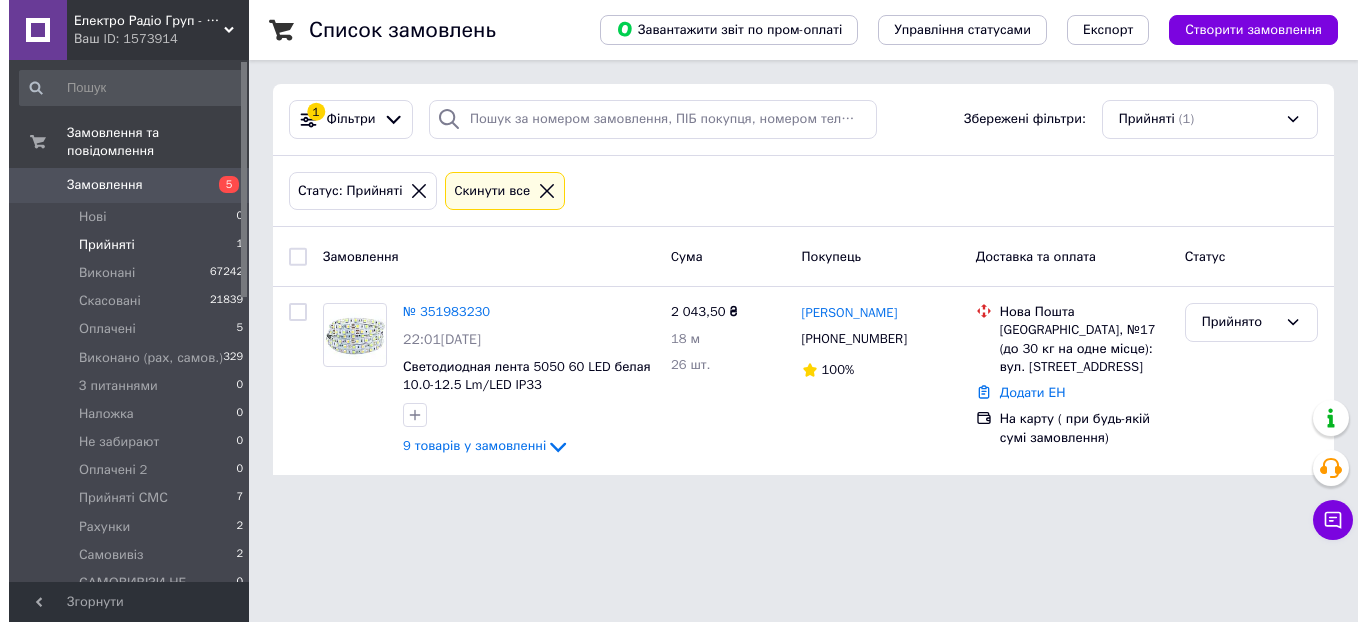 scroll, scrollTop: 0, scrollLeft: 0, axis: both 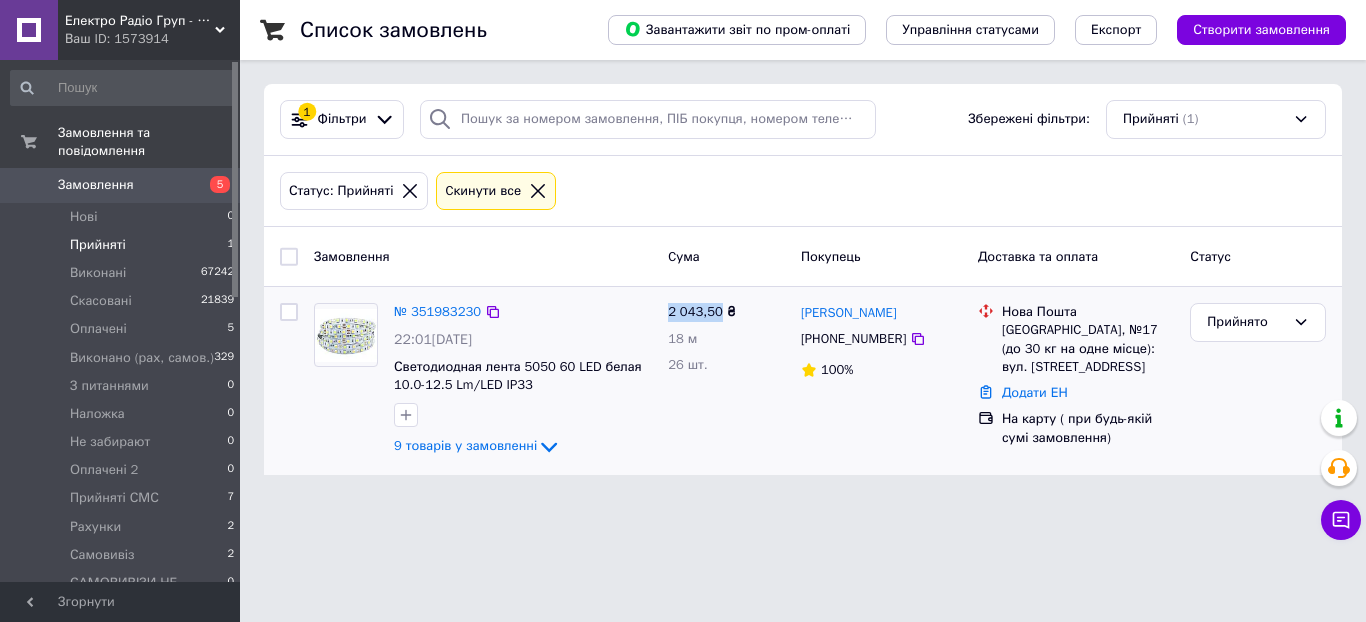 drag, startPoint x: 665, startPoint y: 308, endPoint x: 721, endPoint y: 312, distance: 56.142673 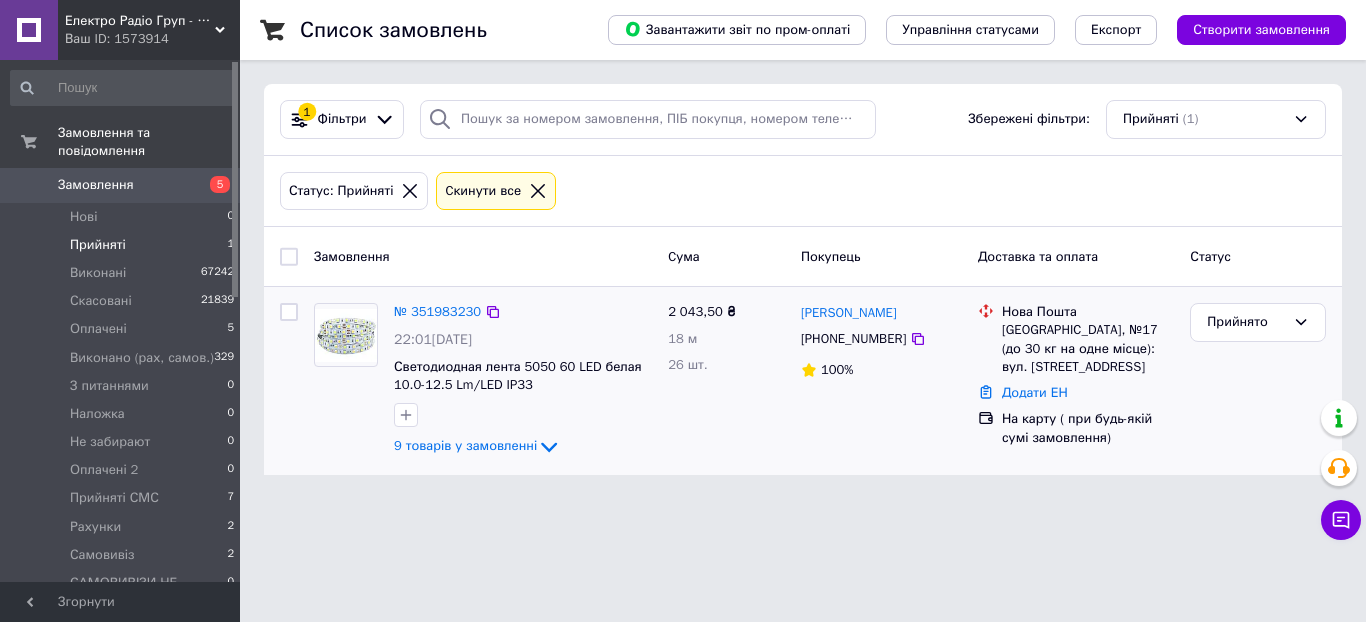 click on "[PHONE_NUMBER]" at bounding box center [853, 338] 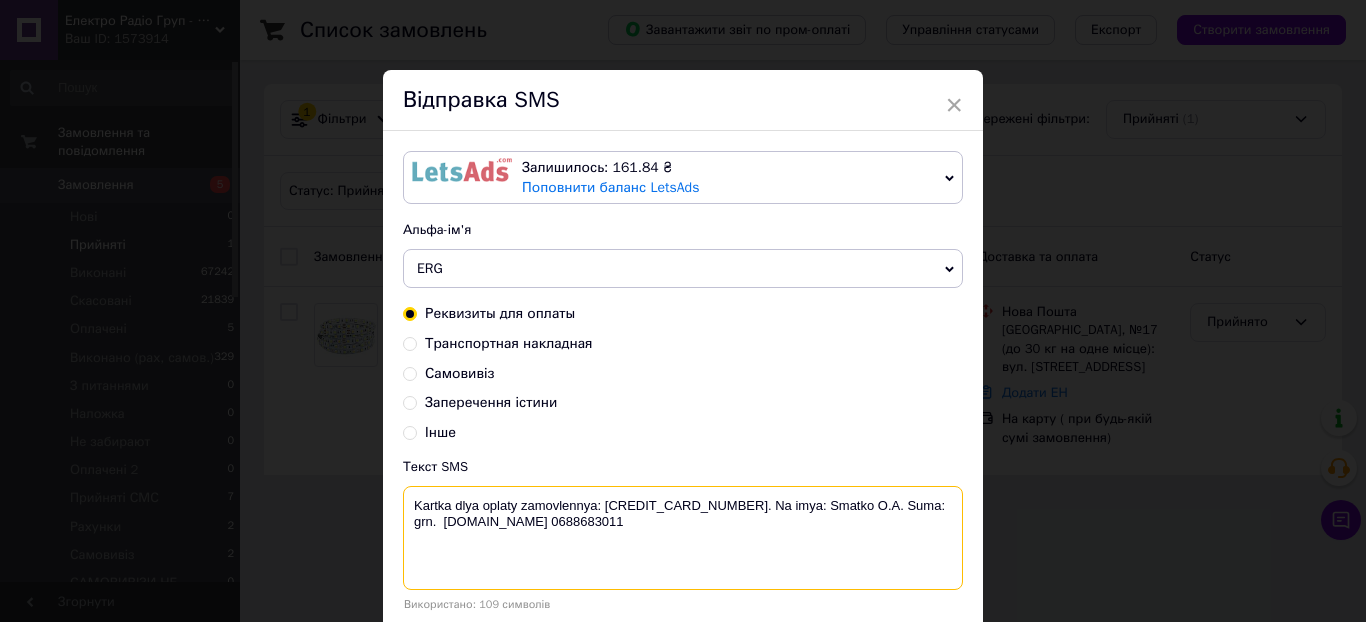 paste on "2 043,50" 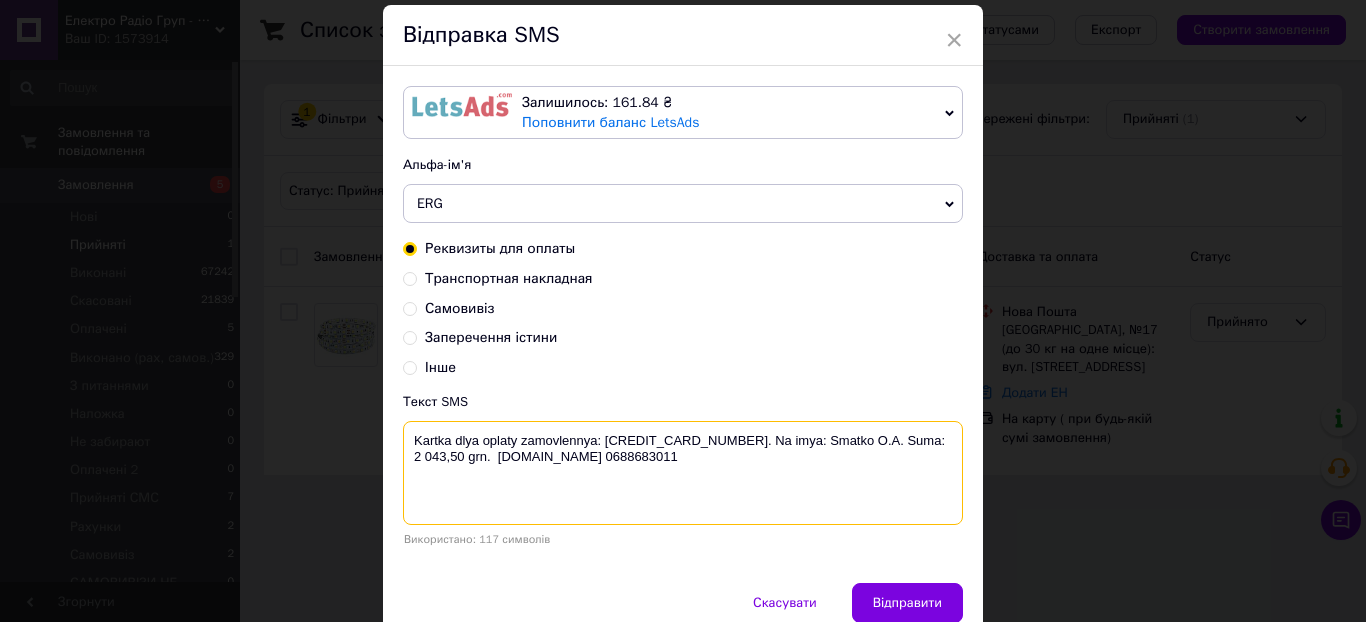 scroll, scrollTop: 100, scrollLeft: 0, axis: vertical 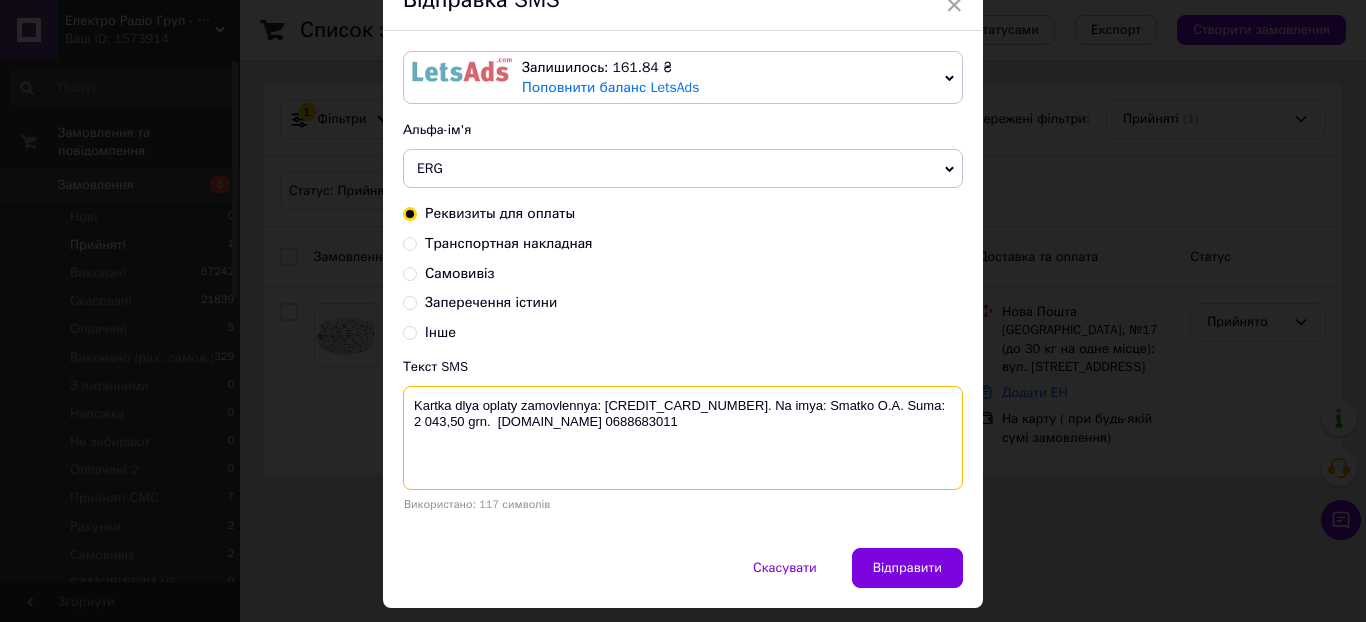 type on "Kartka dlya oplaty zamovlennya: [CREDIT_CARD_NUMBER]. Na imya: Smatko O.A. Suma:  2 043,50 grn.  [DOMAIN_NAME] 0688683011" 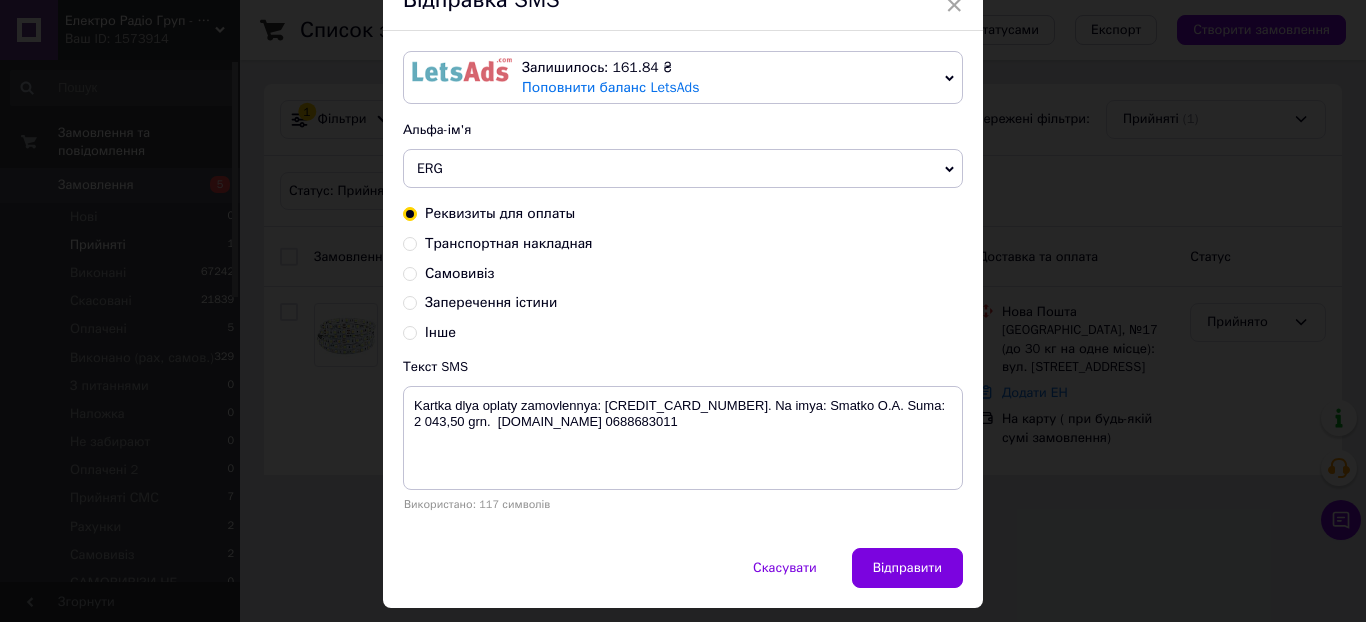 click on "Скасувати   Відправити" at bounding box center (683, 578) 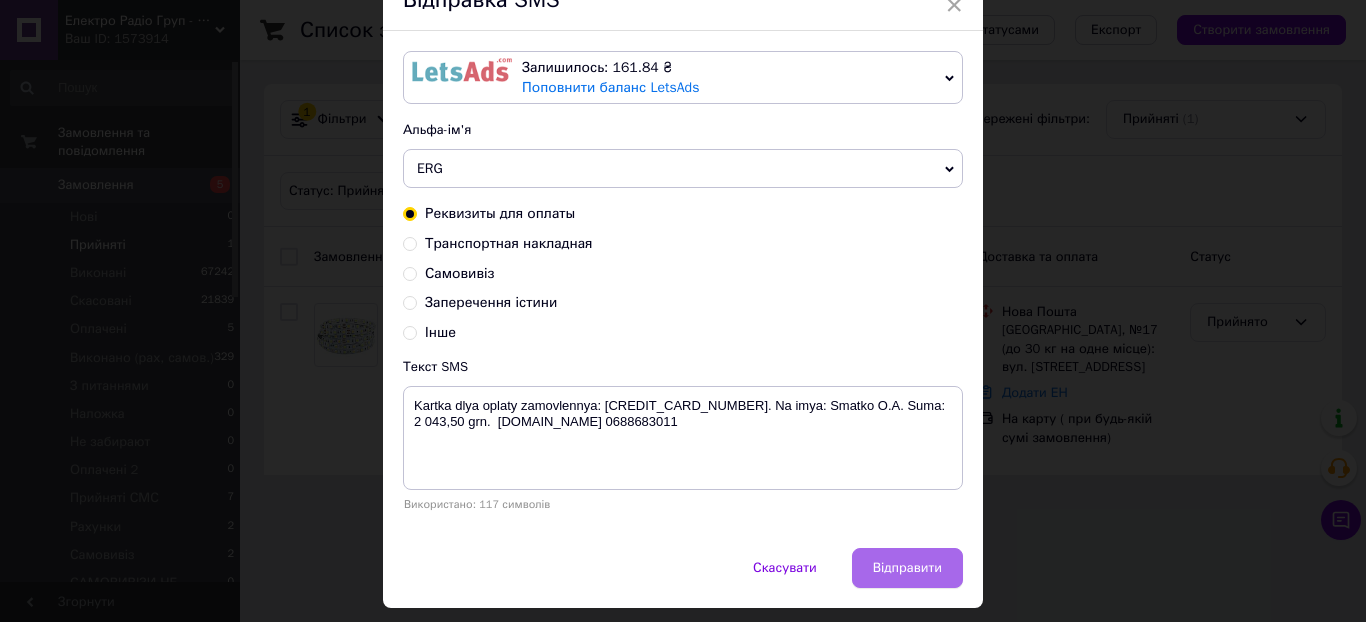 click on "Відправити" at bounding box center [907, 568] 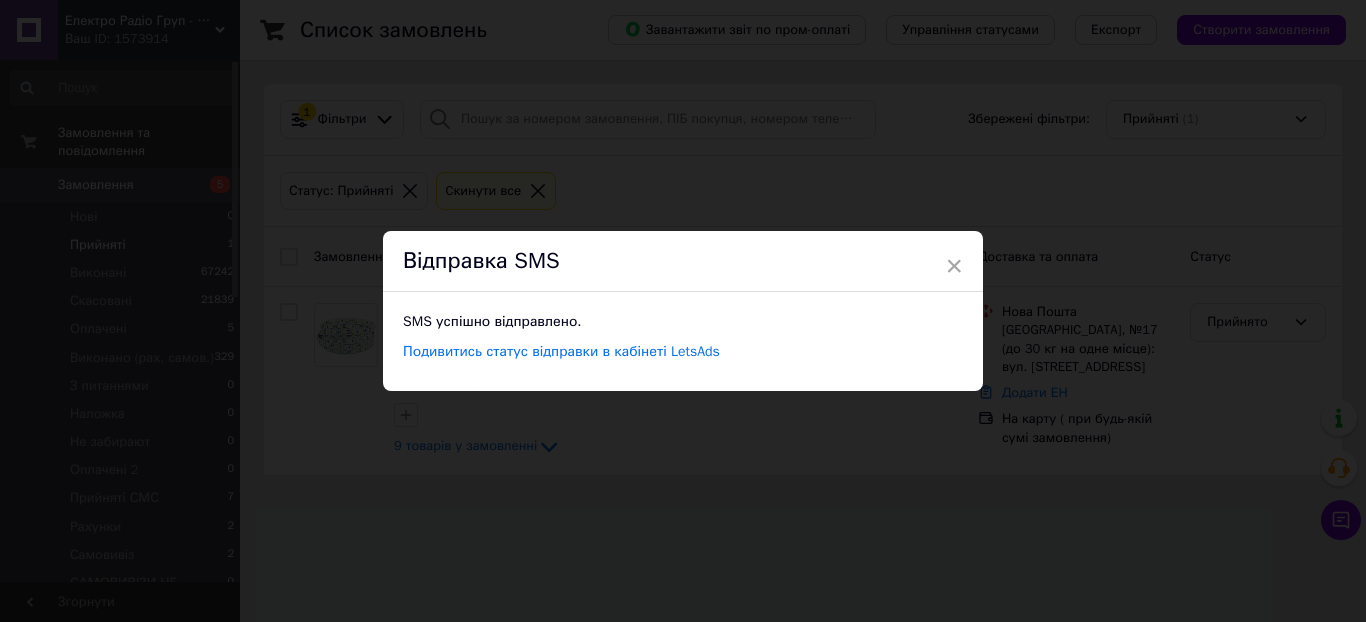 scroll, scrollTop: 0, scrollLeft: 0, axis: both 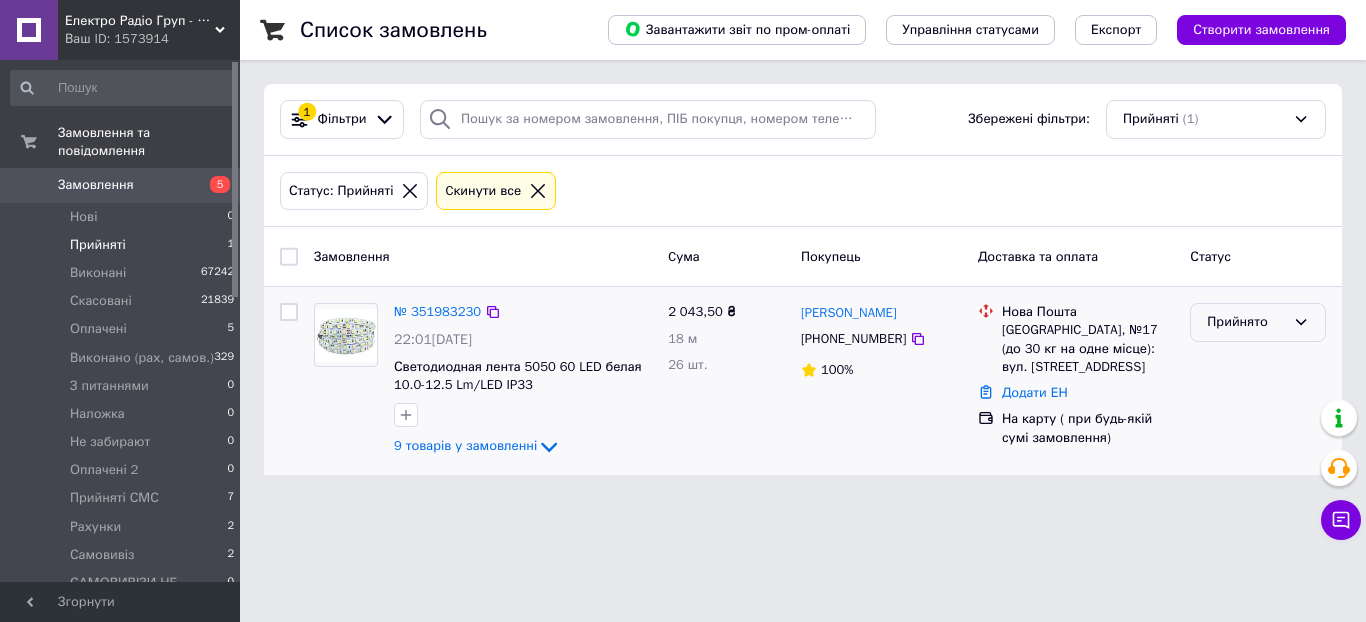 click on "Прийнято" at bounding box center [1246, 322] 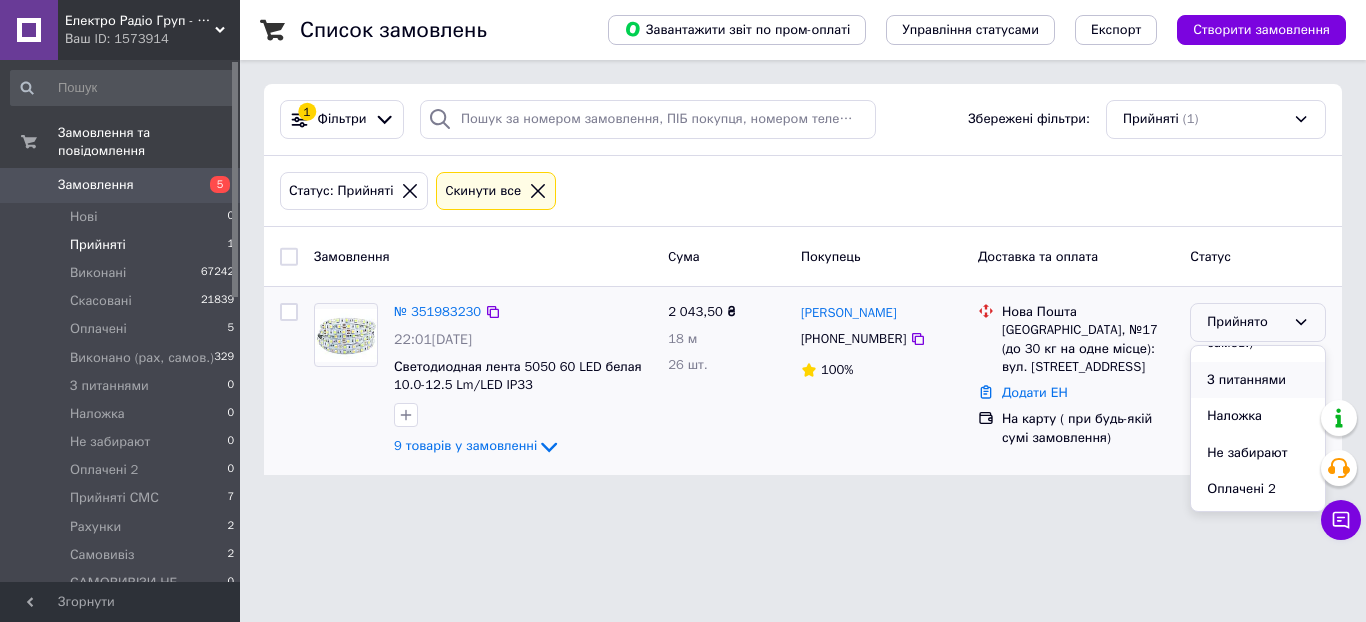 scroll, scrollTop: 200, scrollLeft: 0, axis: vertical 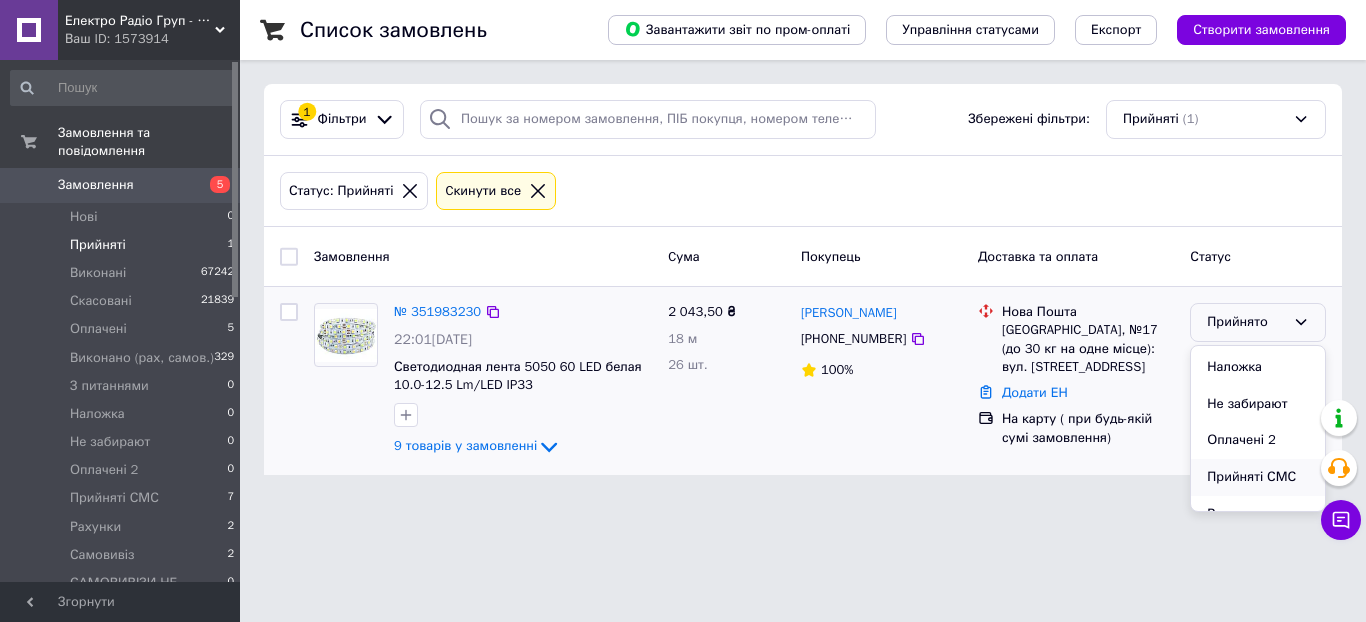 click on "Прийняті СМС" at bounding box center (1258, 477) 